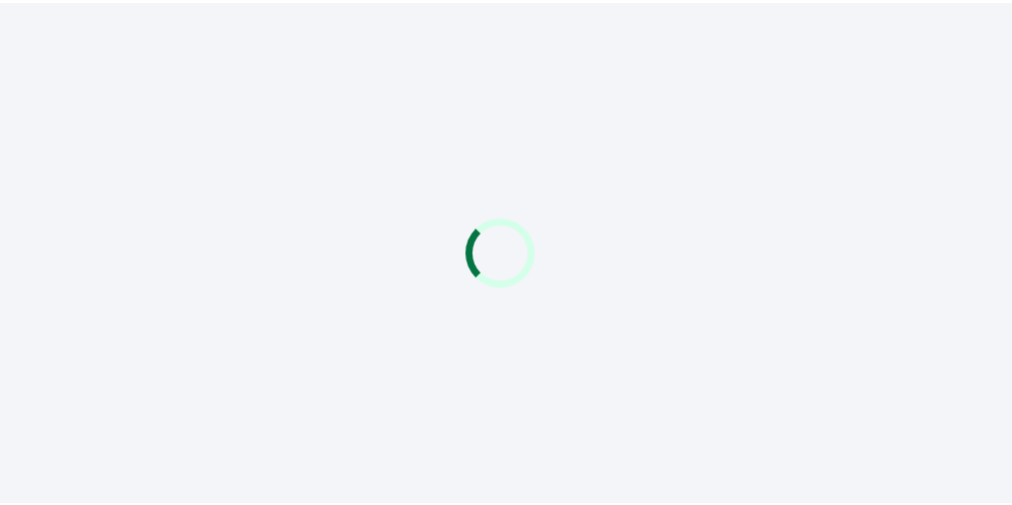 scroll, scrollTop: 0, scrollLeft: 0, axis: both 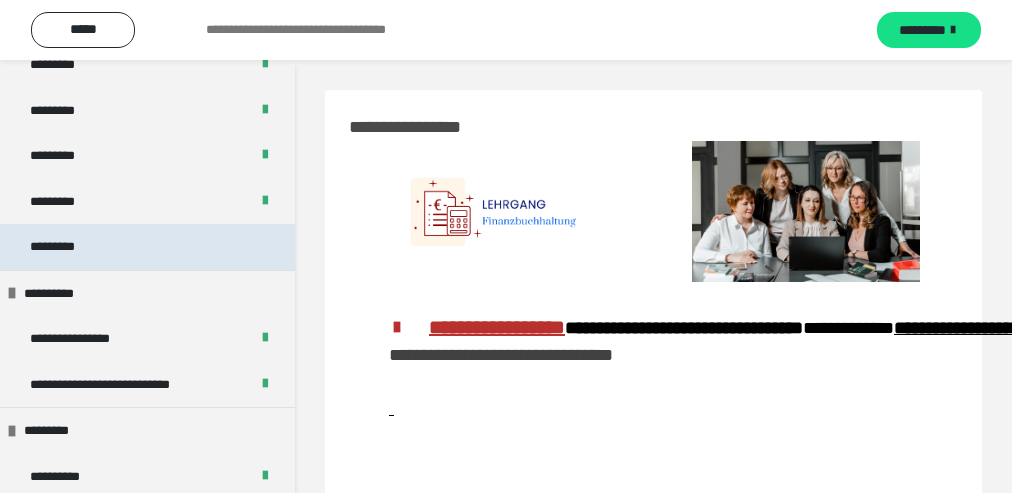 click on "*********" at bounding box center [58, 247] 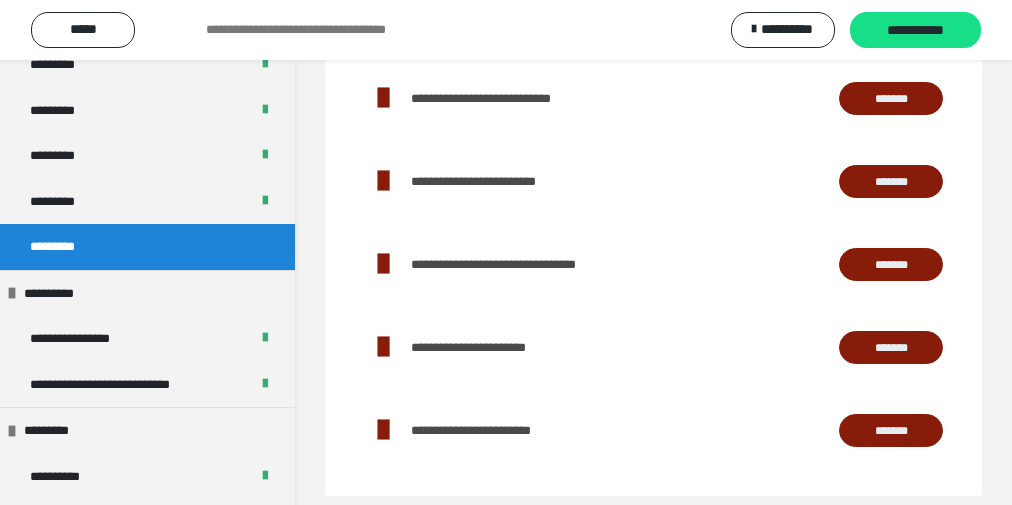 scroll, scrollTop: 724, scrollLeft: 0, axis: vertical 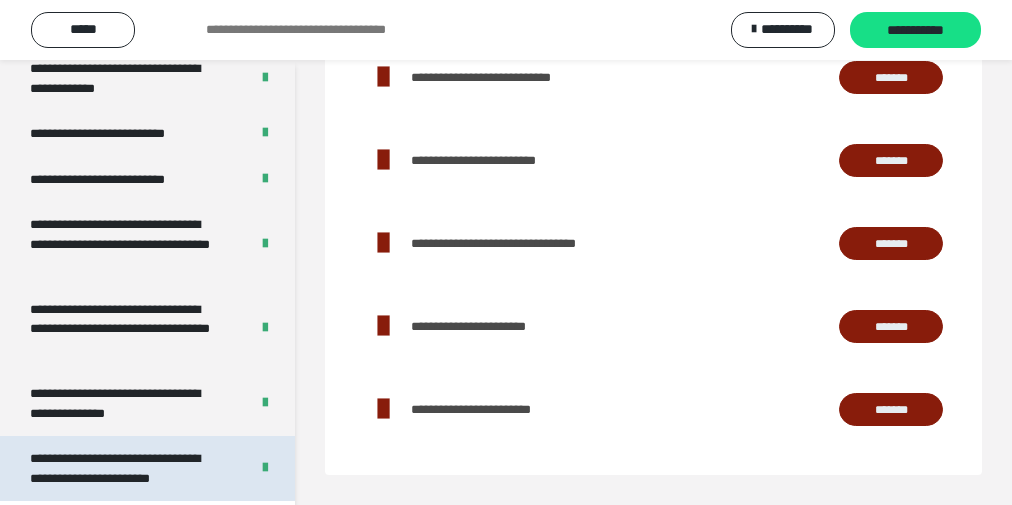 click on "**********" at bounding box center (115, 468) 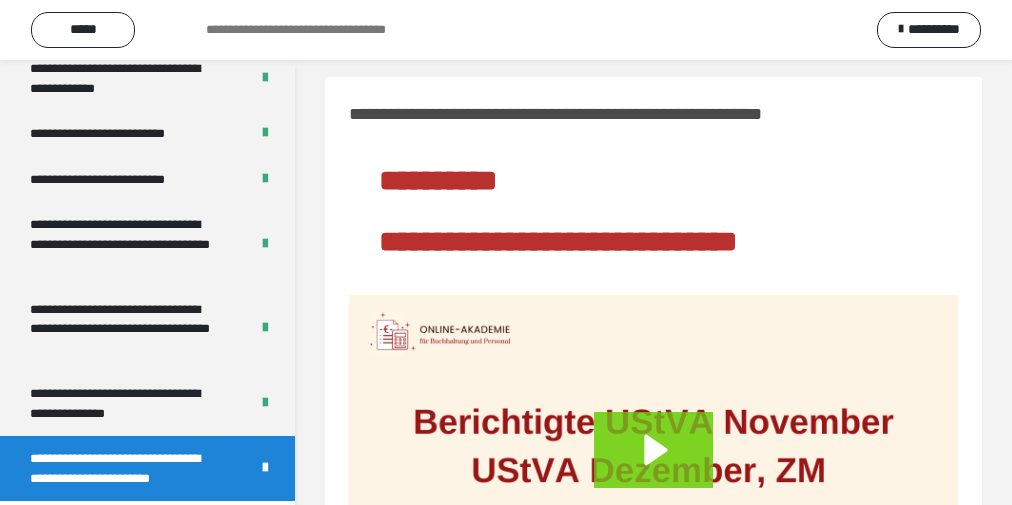 scroll, scrollTop: 0, scrollLeft: 0, axis: both 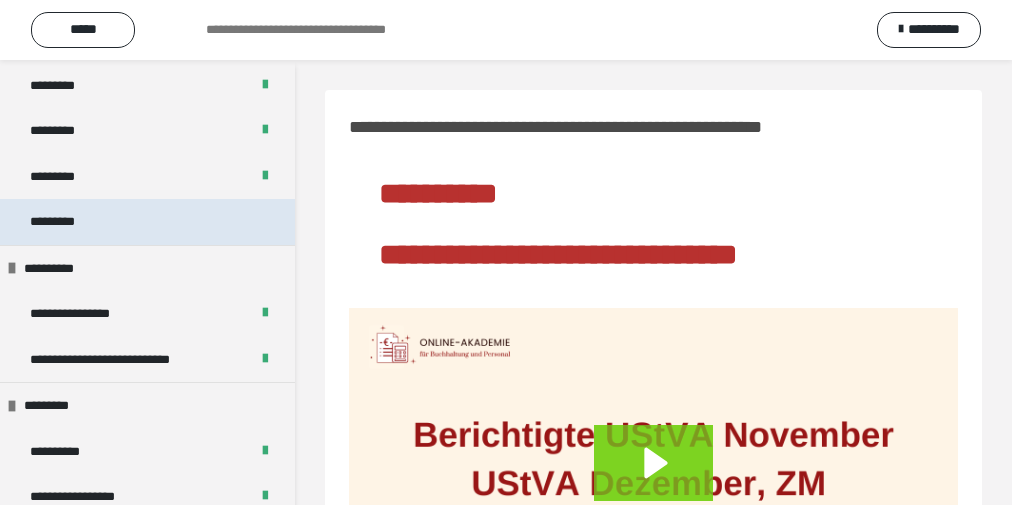 click on "*********" at bounding box center [147, 222] 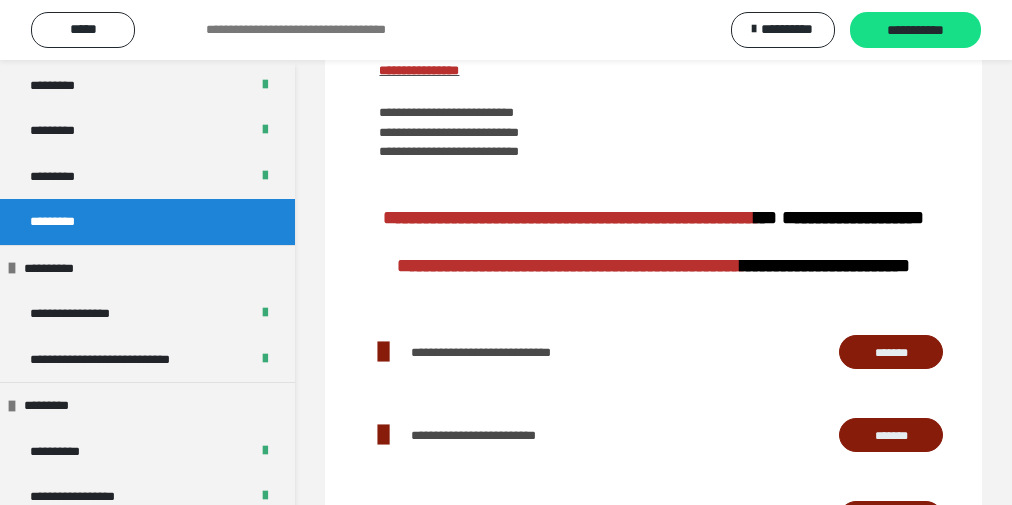 scroll, scrollTop: 480, scrollLeft: 0, axis: vertical 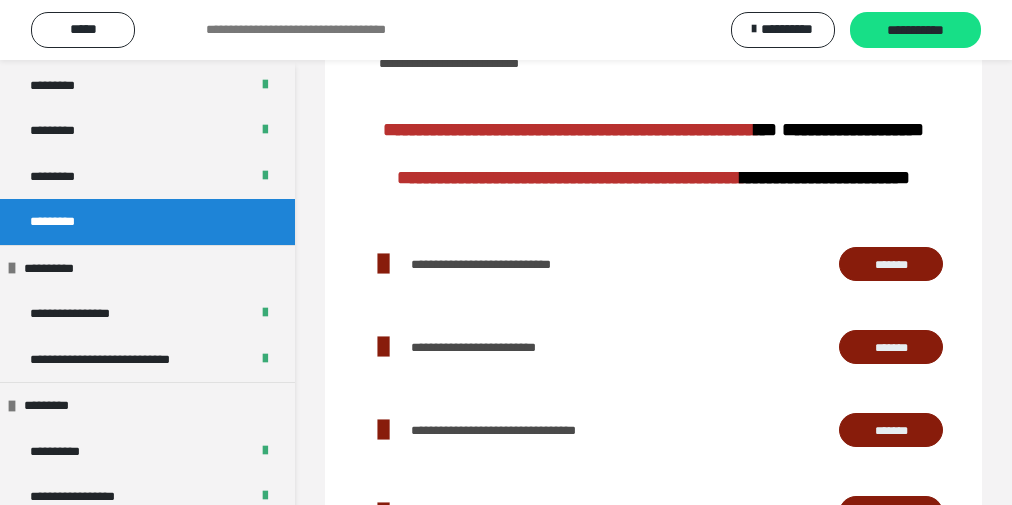 click on "*******" at bounding box center [891, 265] 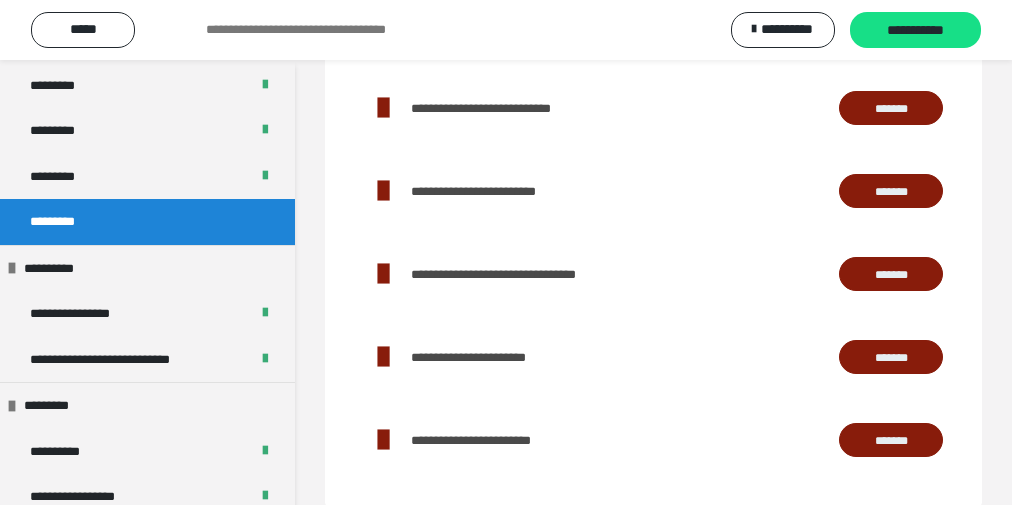 scroll, scrollTop: 640, scrollLeft: 0, axis: vertical 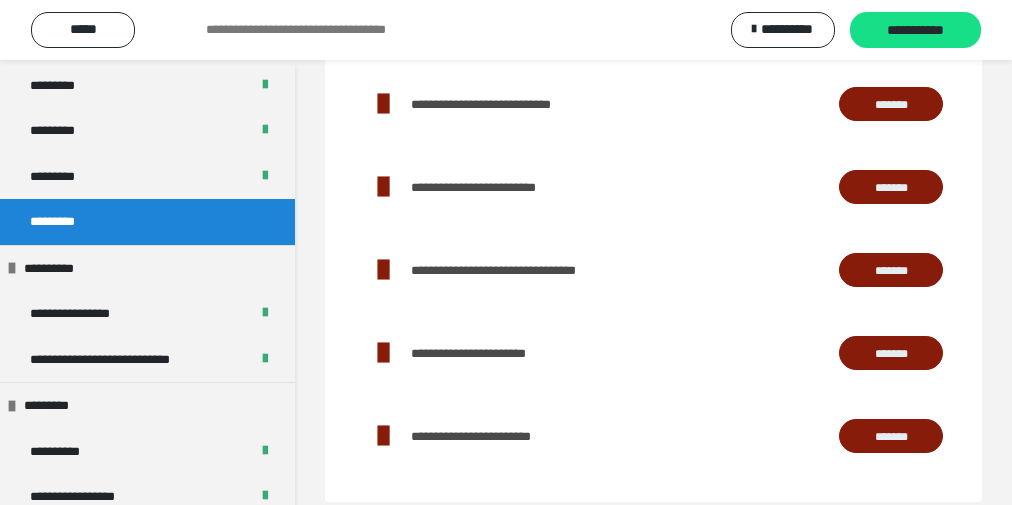 click on "*******" at bounding box center [891, 271] 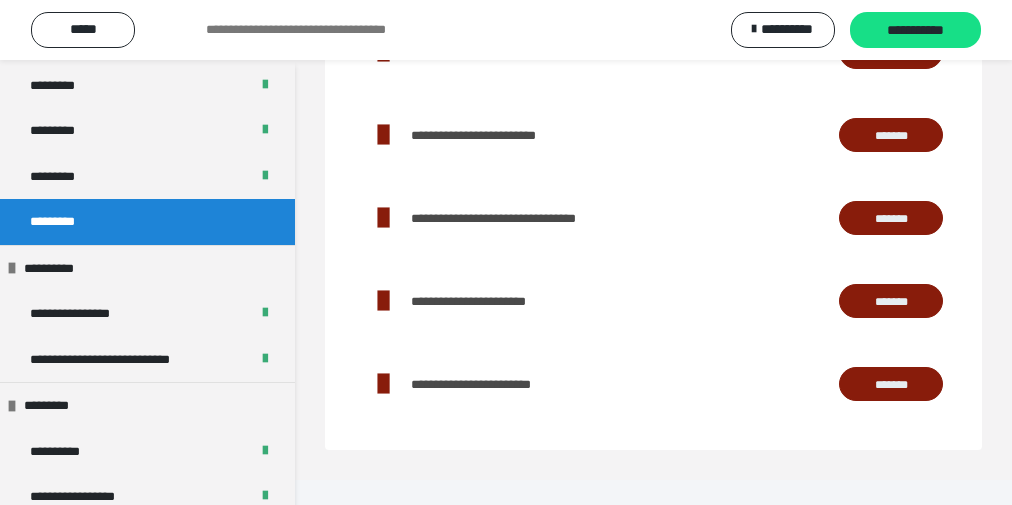 scroll, scrollTop: 724, scrollLeft: 0, axis: vertical 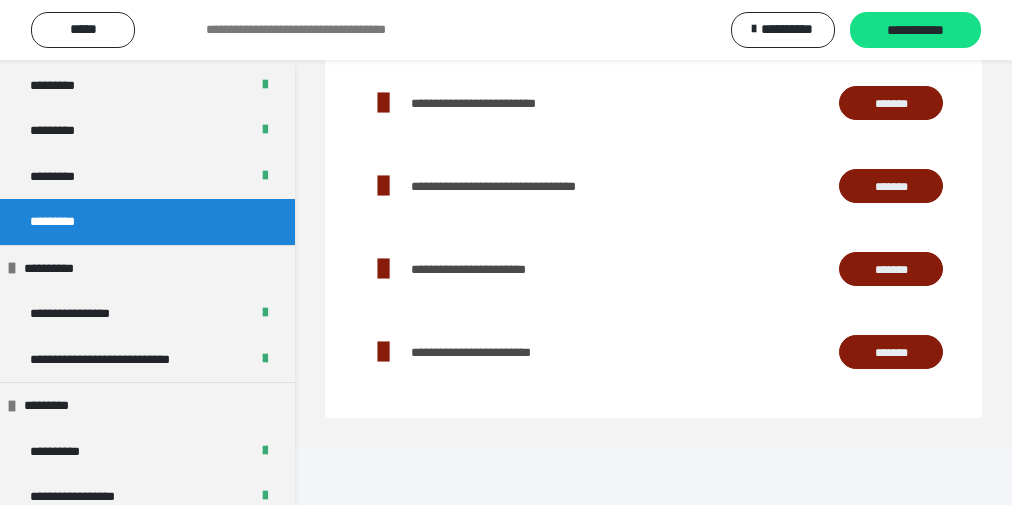 click on "*******" at bounding box center (891, 353) 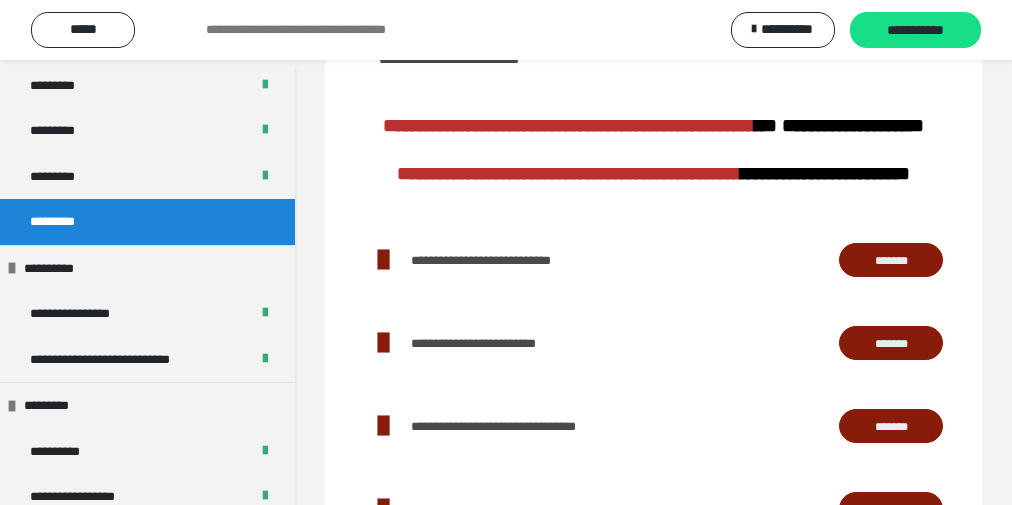 scroll, scrollTop: 724, scrollLeft: 0, axis: vertical 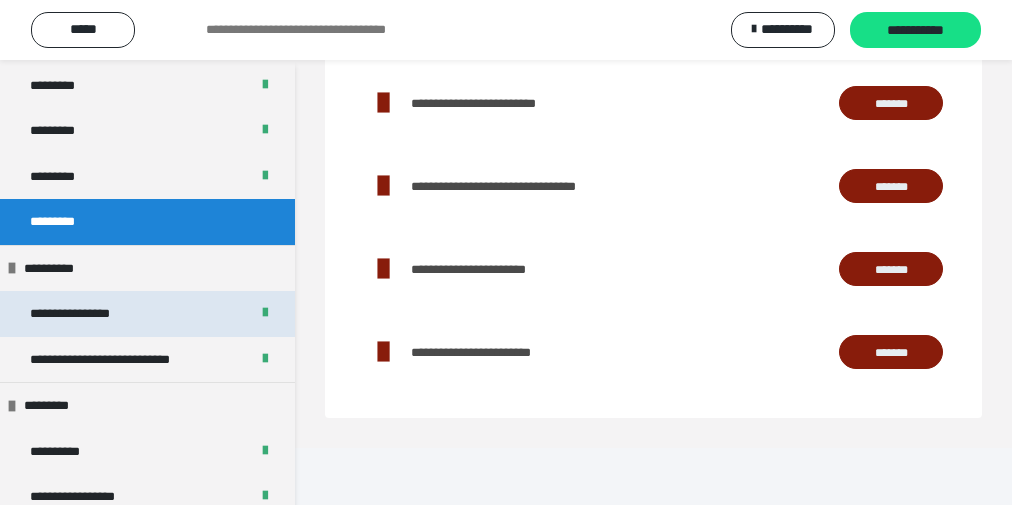 click on "**********" at bounding box center [70, 313] 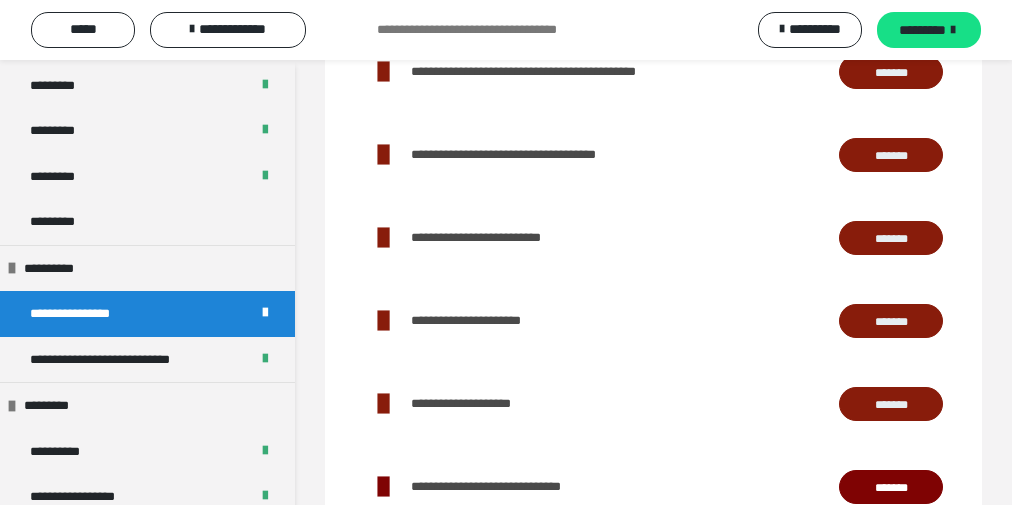 scroll, scrollTop: 622, scrollLeft: 0, axis: vertical 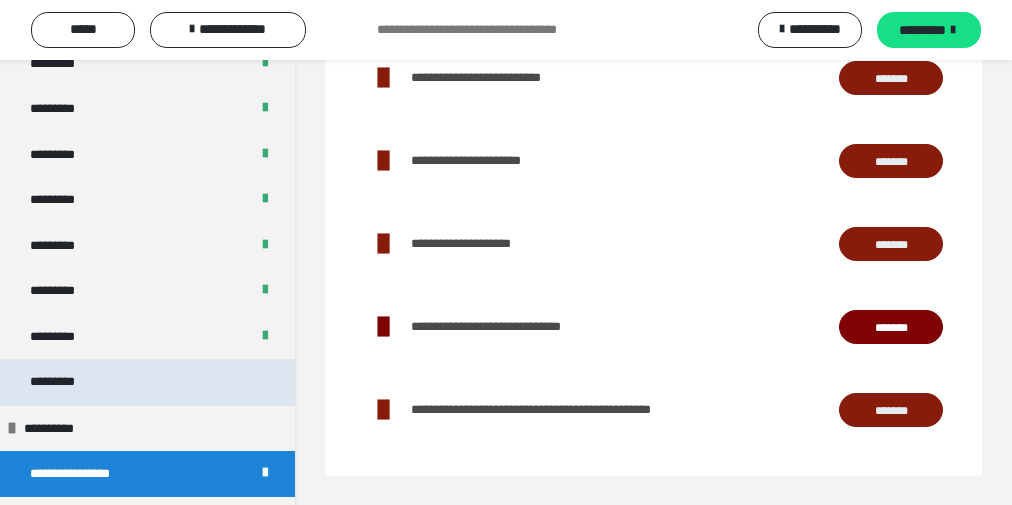 click on "*********" at bounding box center (147, 382) 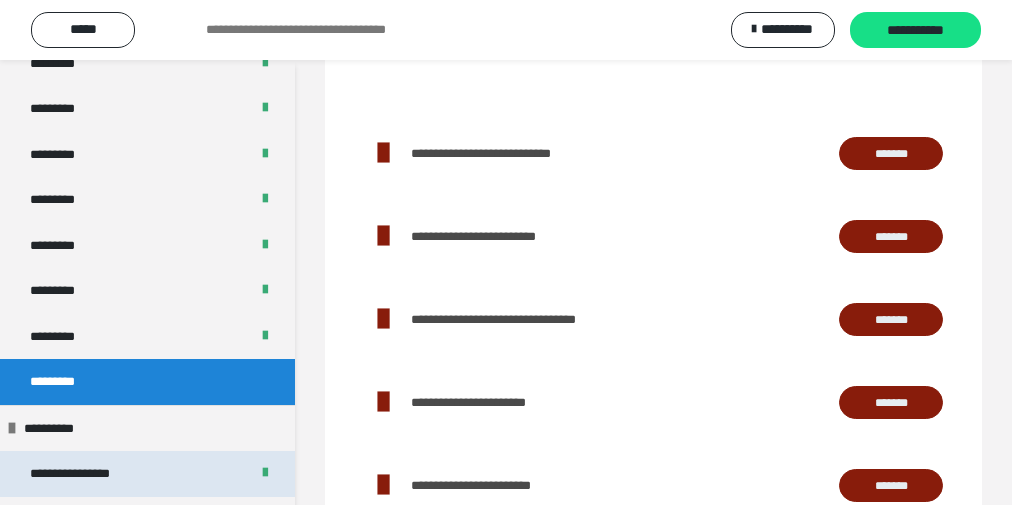 scroll, scrollTop: 564, scrollLeft: 0, axis: vertical 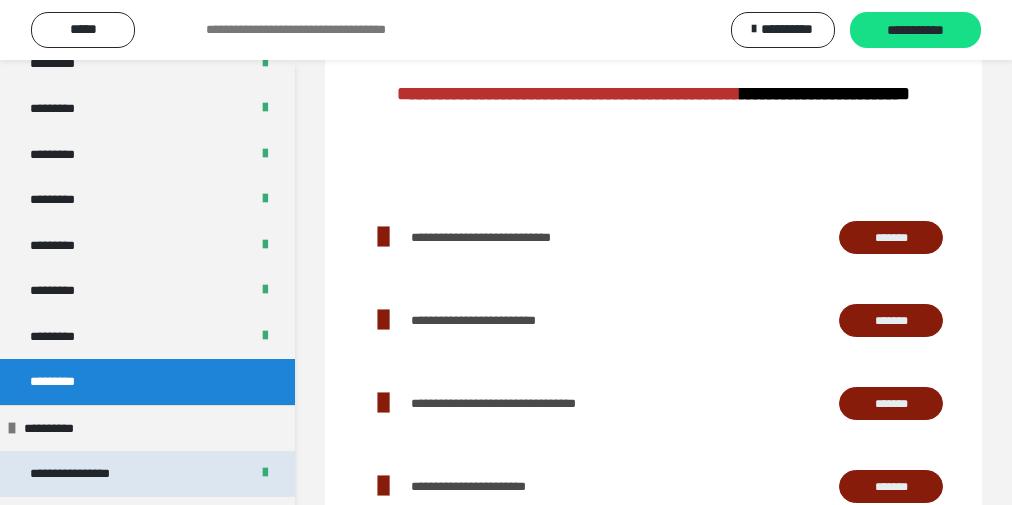 click on "**********" at bounding box center (481, 237) 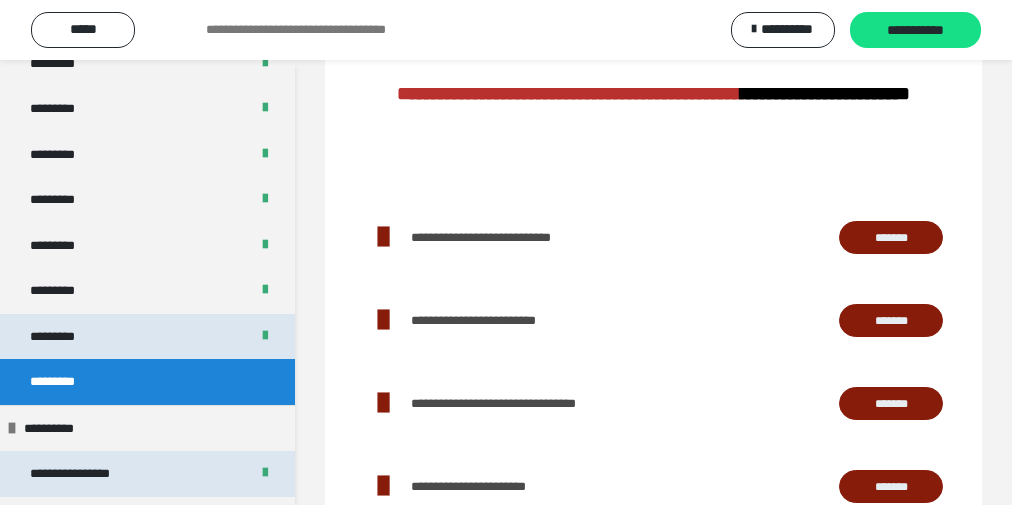 click on "*********" at bounding box center (147, 337) 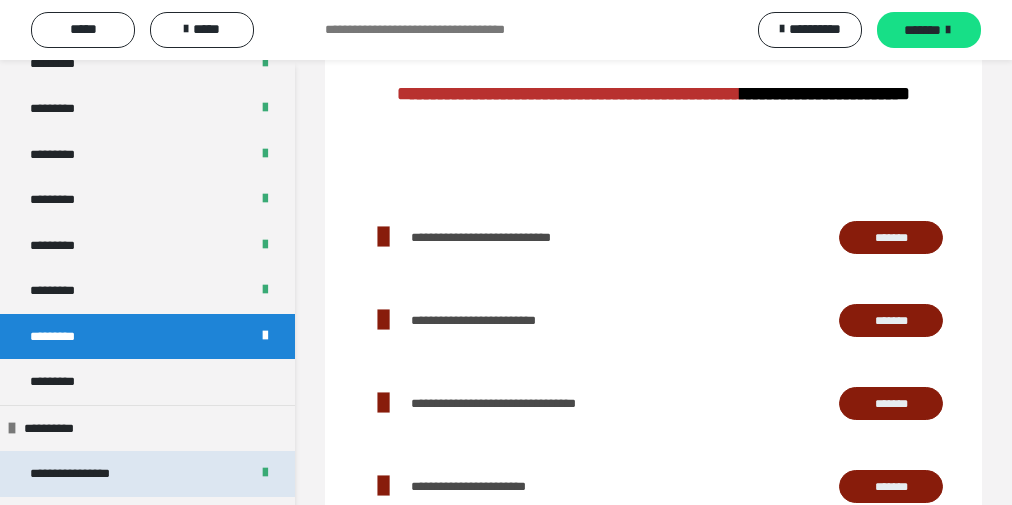 click on "*********" at bounding box center [52, 336] 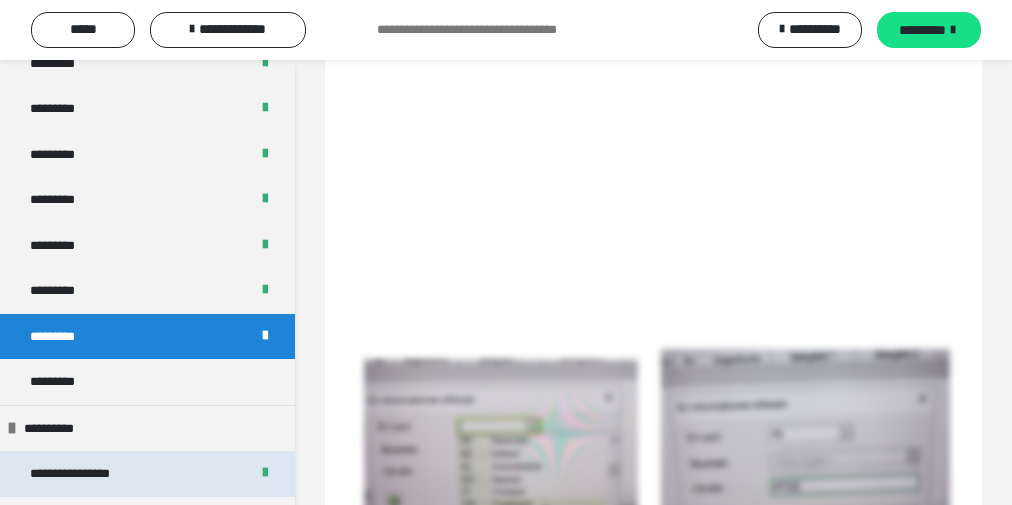scroll, scrollTop: 504, scrollLeft: 0, axis: vertical 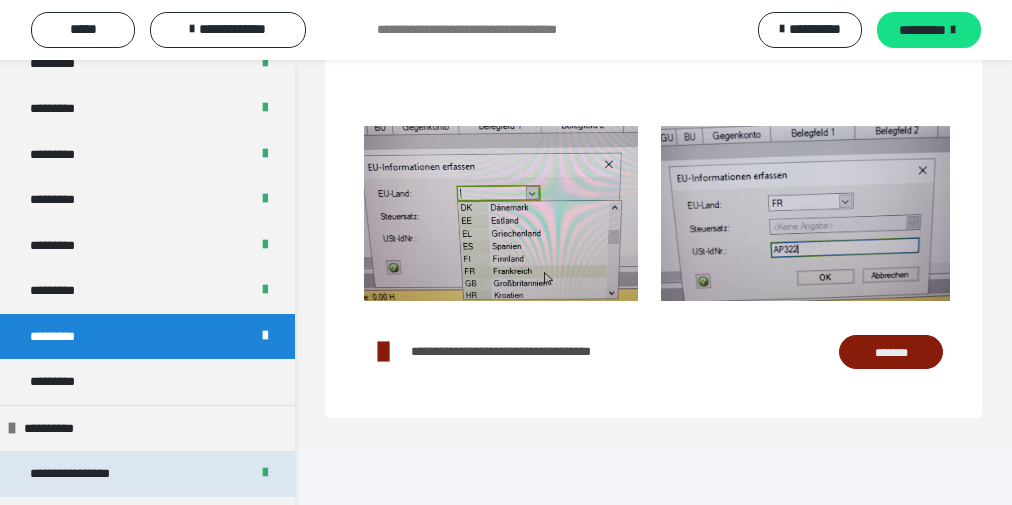 click on "*******" at bounding box center [891, 353] 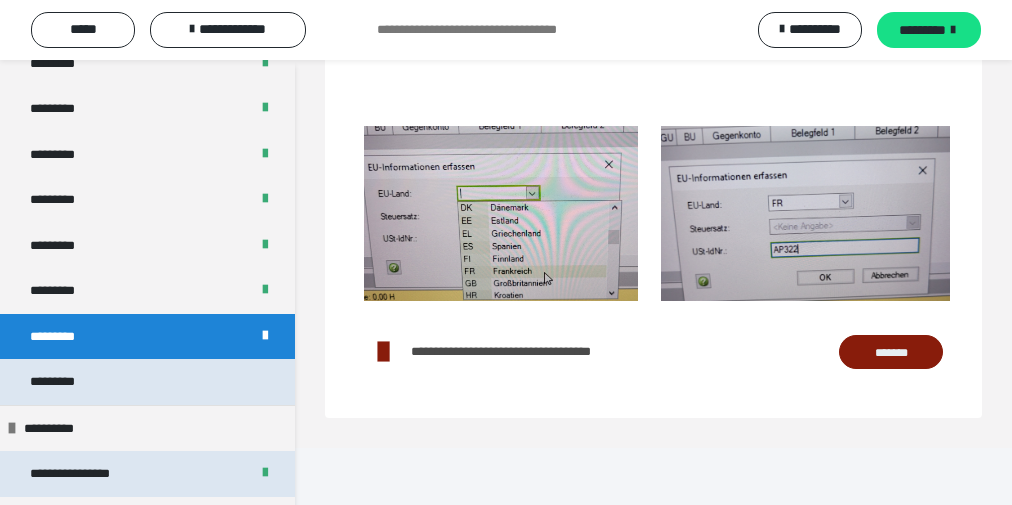 click on "*********" at bounding box center (147, 382) 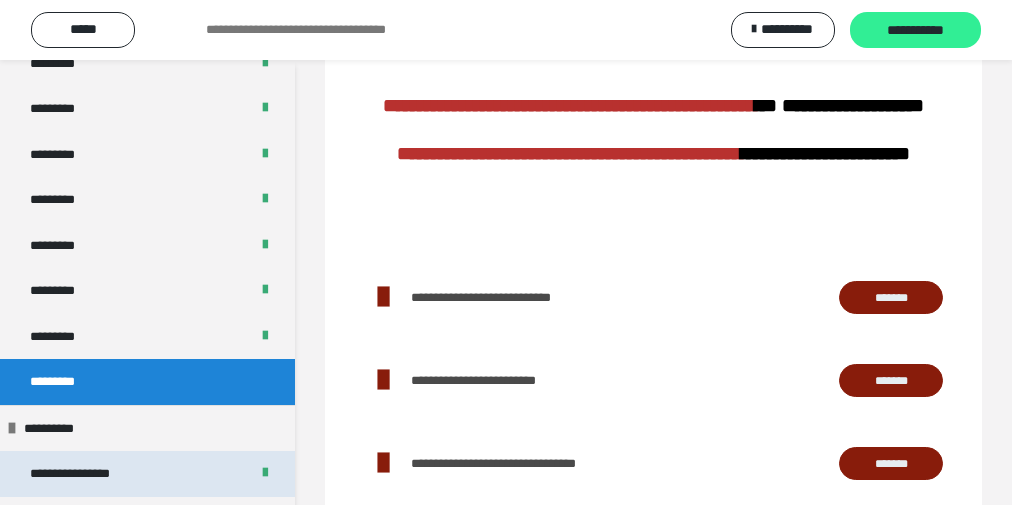 click on "**********" at bounding box center [915, 30] 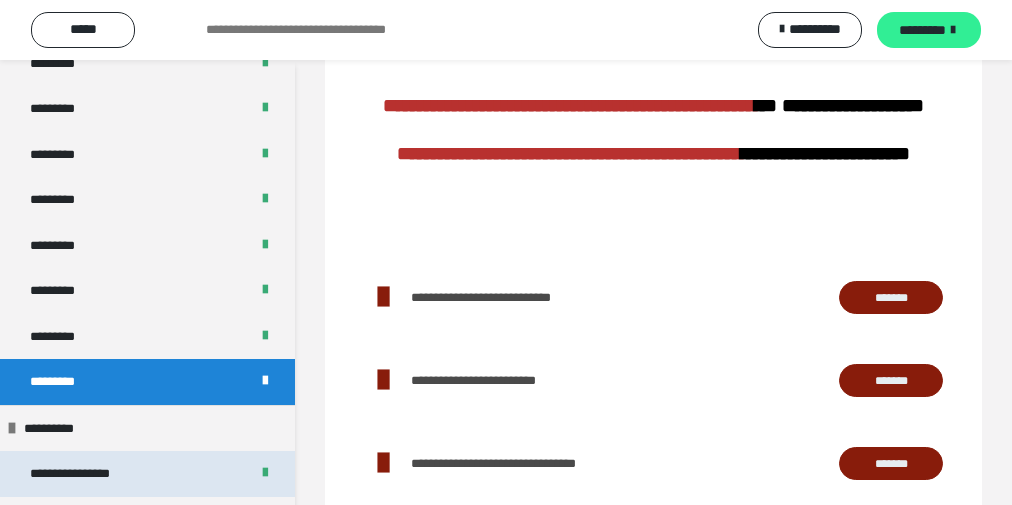click on "*********" at bounding box center (922, 30) 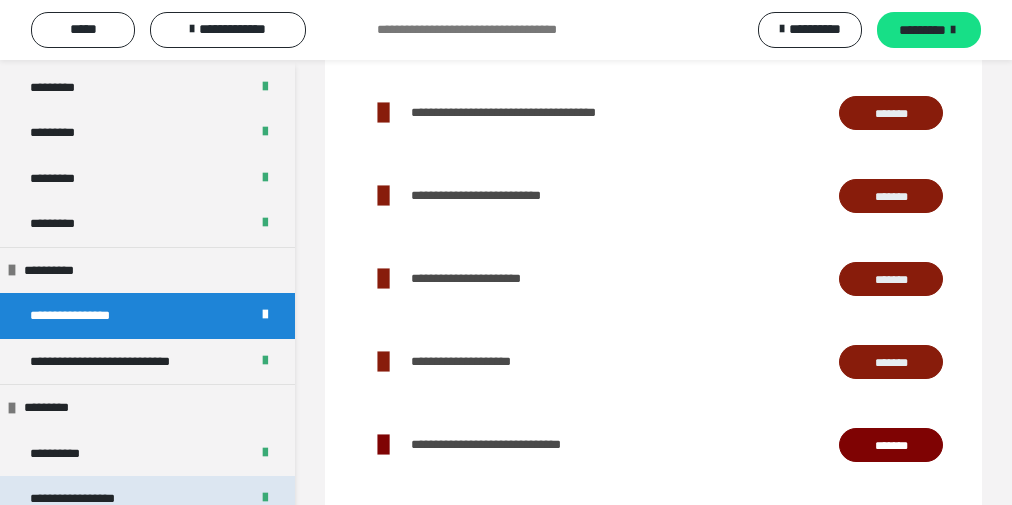 scroll, scrollTop: 1600, scrollLeft: 0, axis: vertical 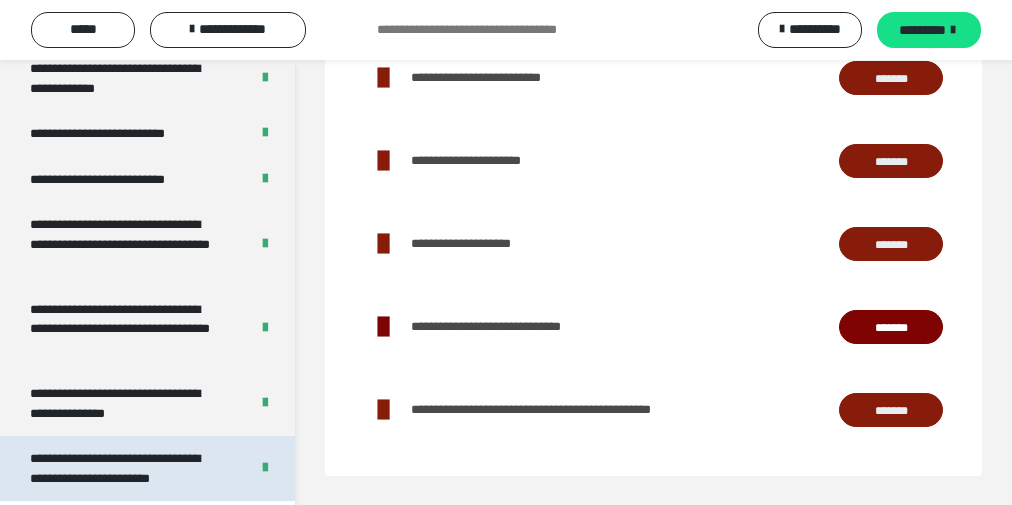 click on "**********" at bounding box center (115, 468) 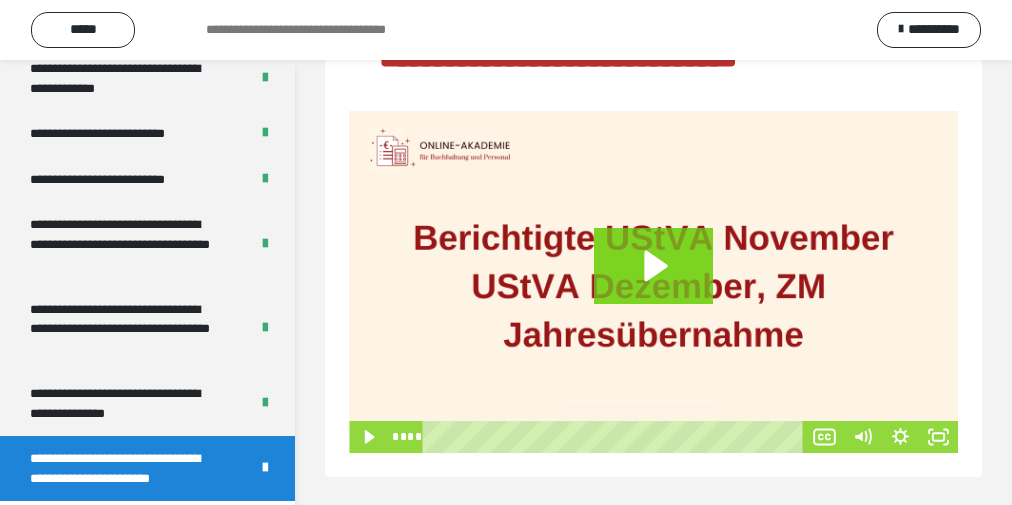 scroll, scrollTop: 199, scrollLeft: 0, axis: vertical 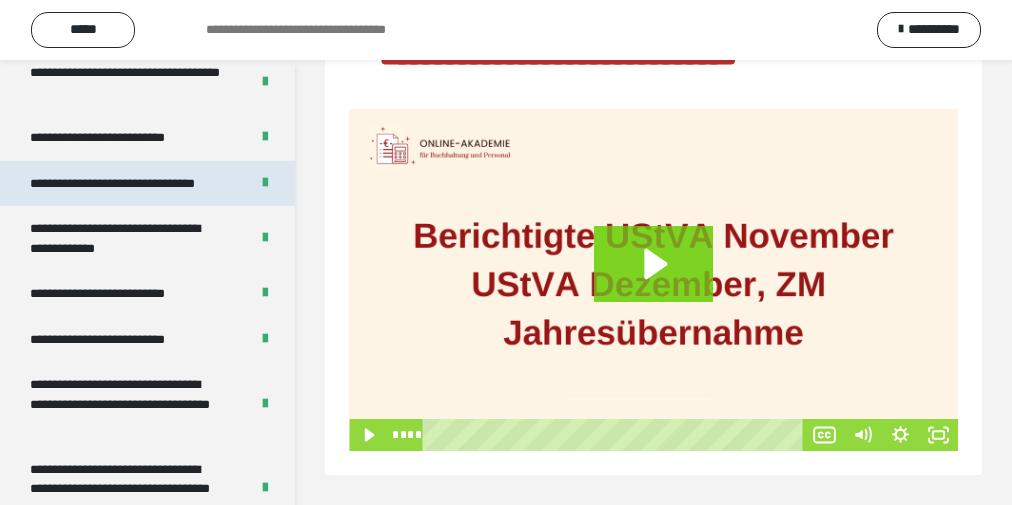 click on "**********" at bounding box center (124, 184) 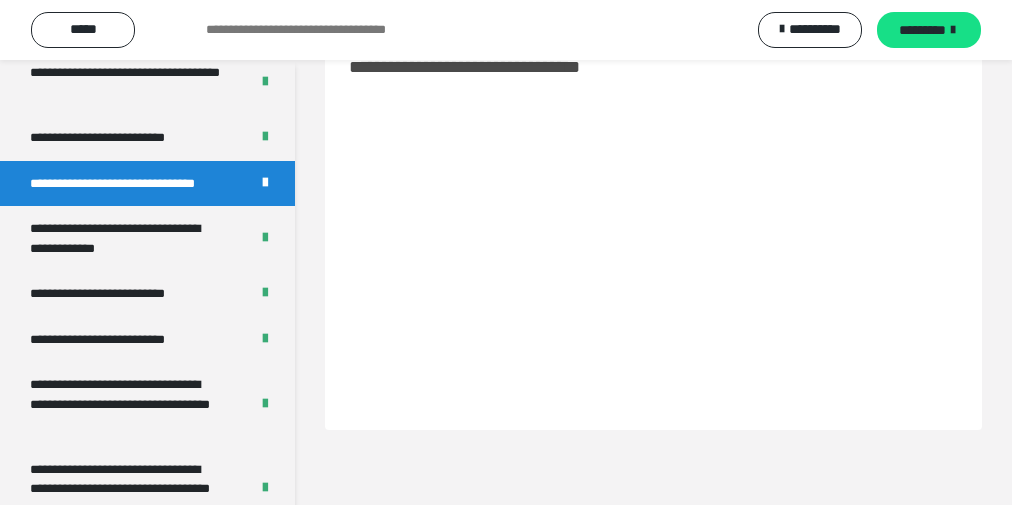 scroll, scrollTop: 60, scrollLeft: 0, axis: vertical 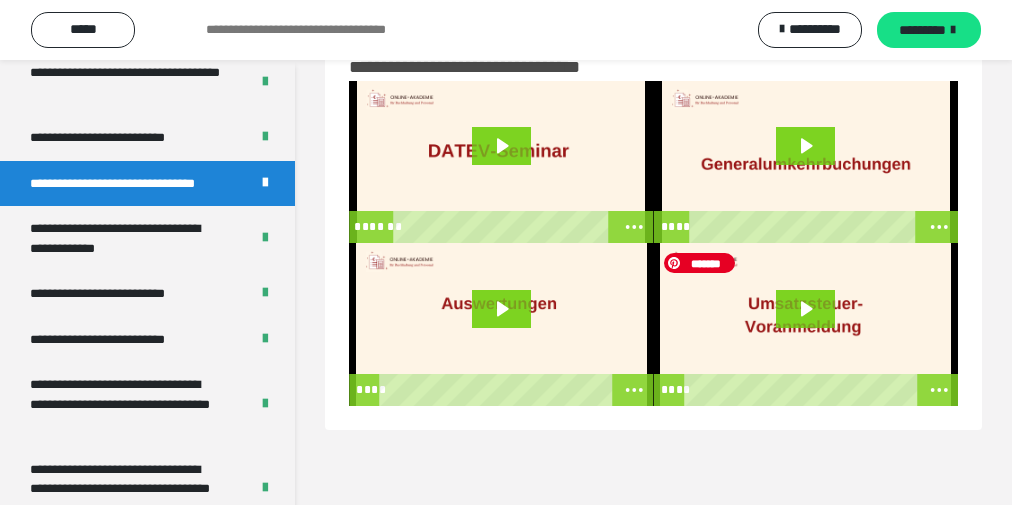 click at bounding box center (806, 325) 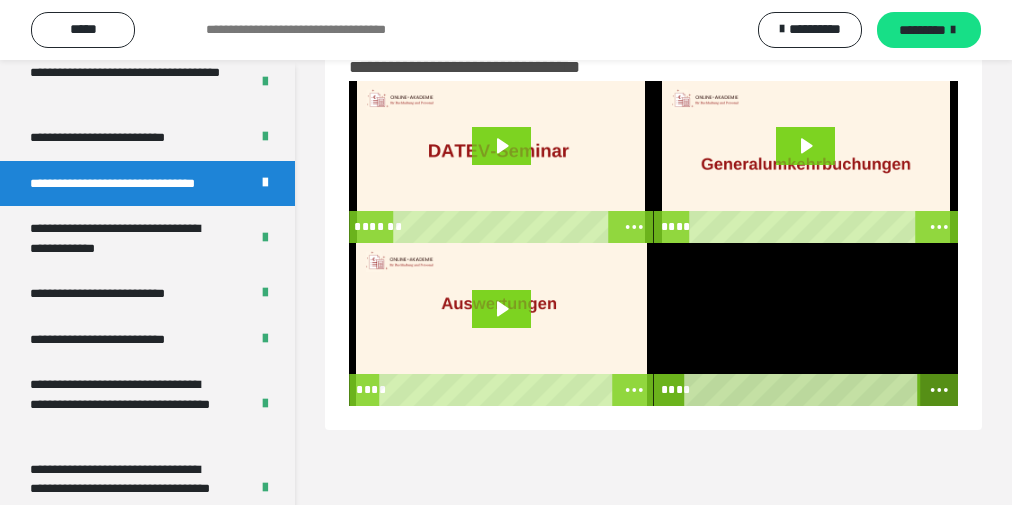 click 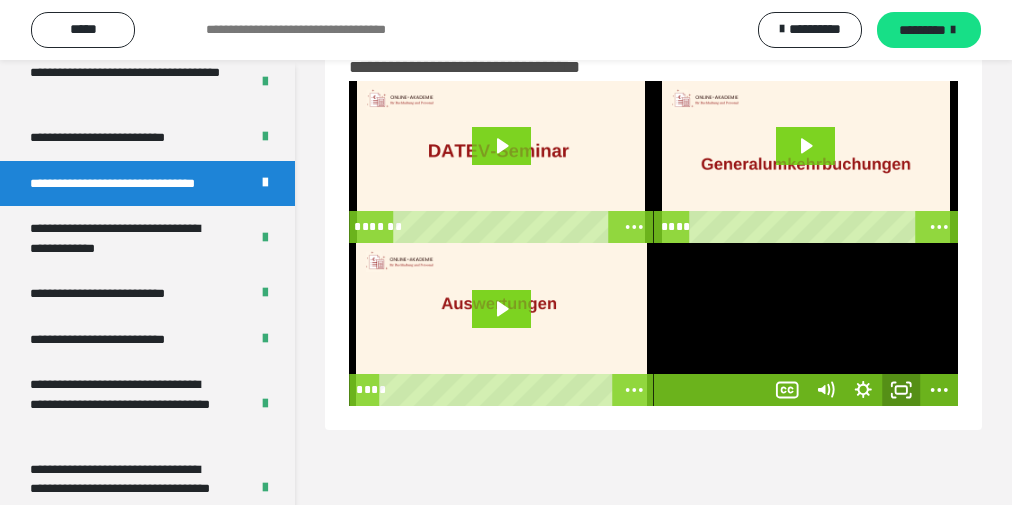 click 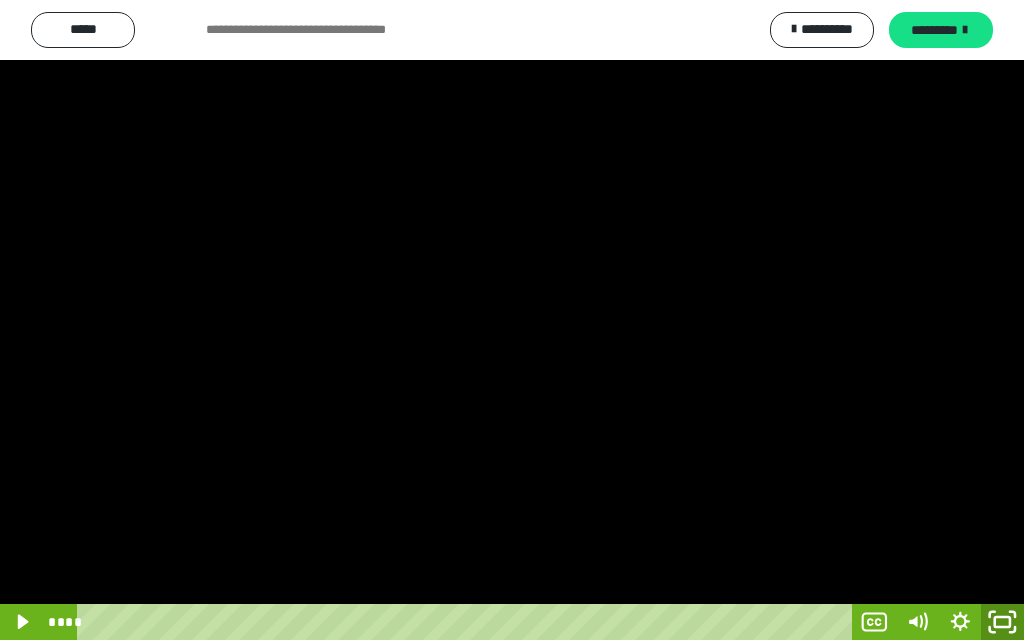 click 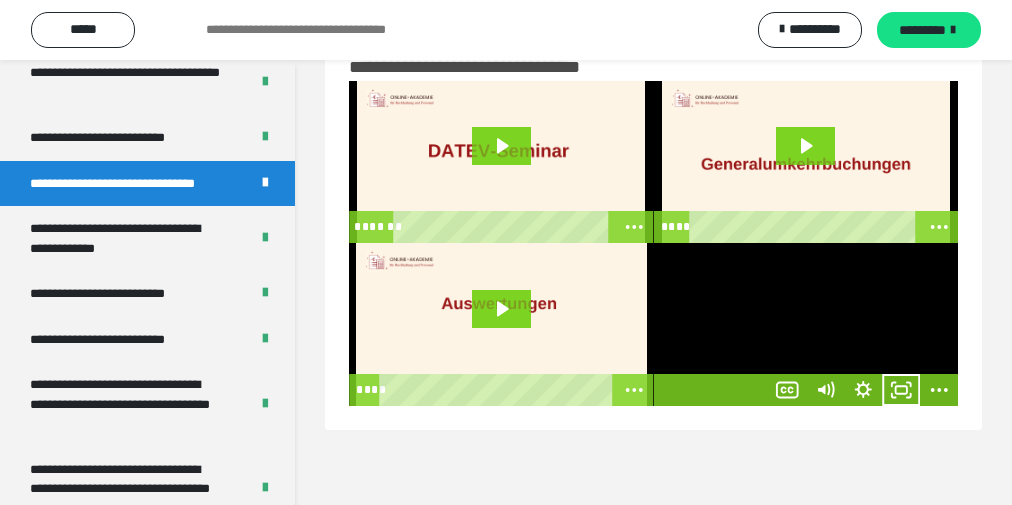 scroll, scrollTop: 4105, scrollLeft: 0, axis: vertical 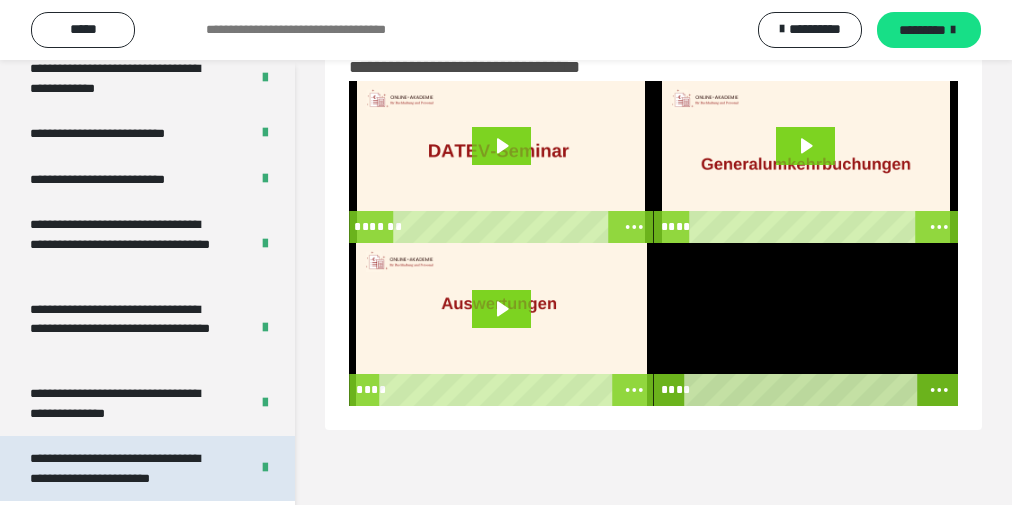 click on "**********" at bounding box center [125, 468] 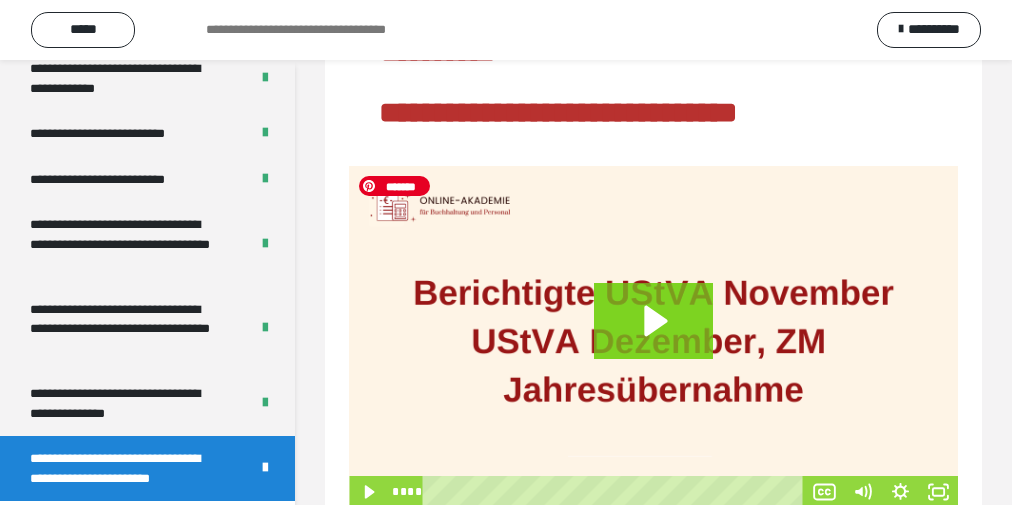 scroll, scrollTop: 199, scrollLeft: 0, axis: vertical 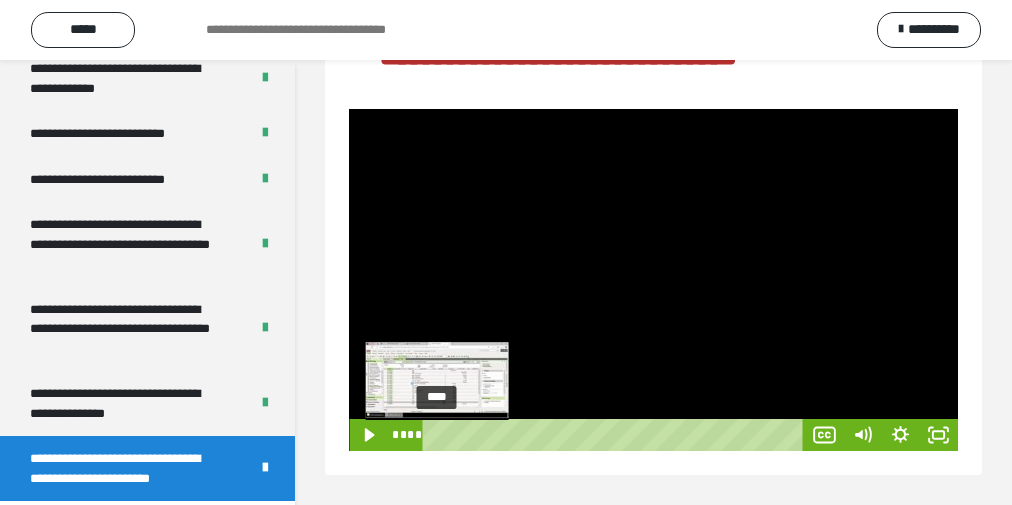 drag, startPoint x: 552, startPoint y: 434, endPoint x: 421, endPoint y: 439, distance: 131.09538 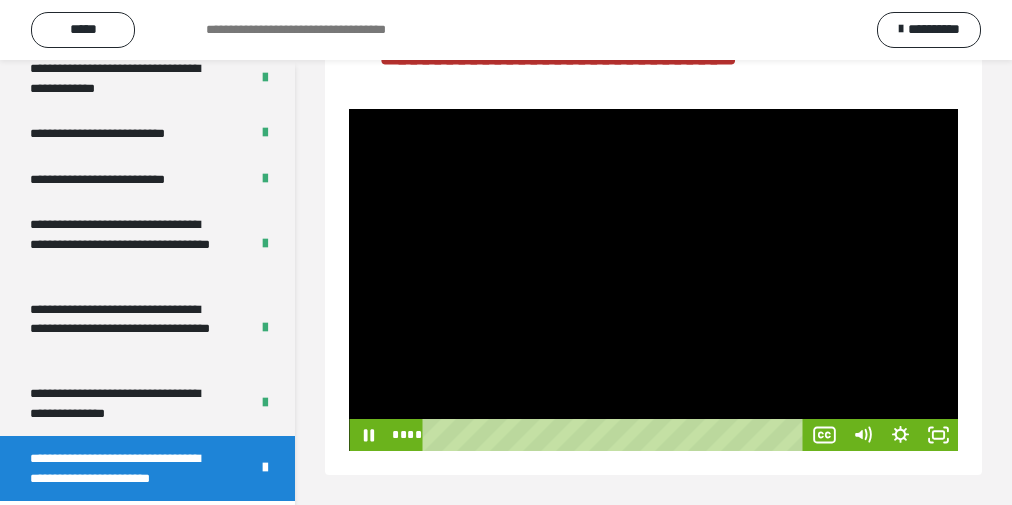 click at bounding box center (653, 280) 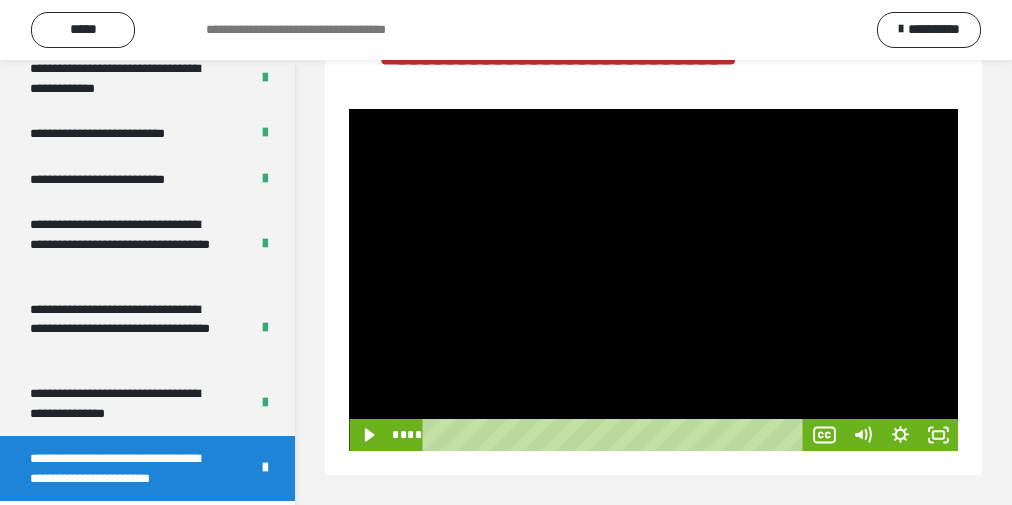 click at bounding box center (653, 280) 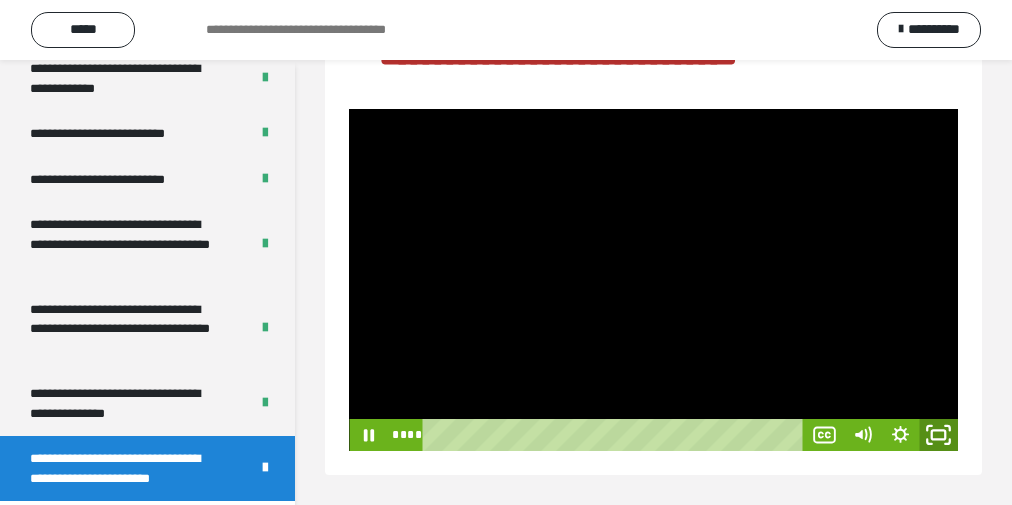 click 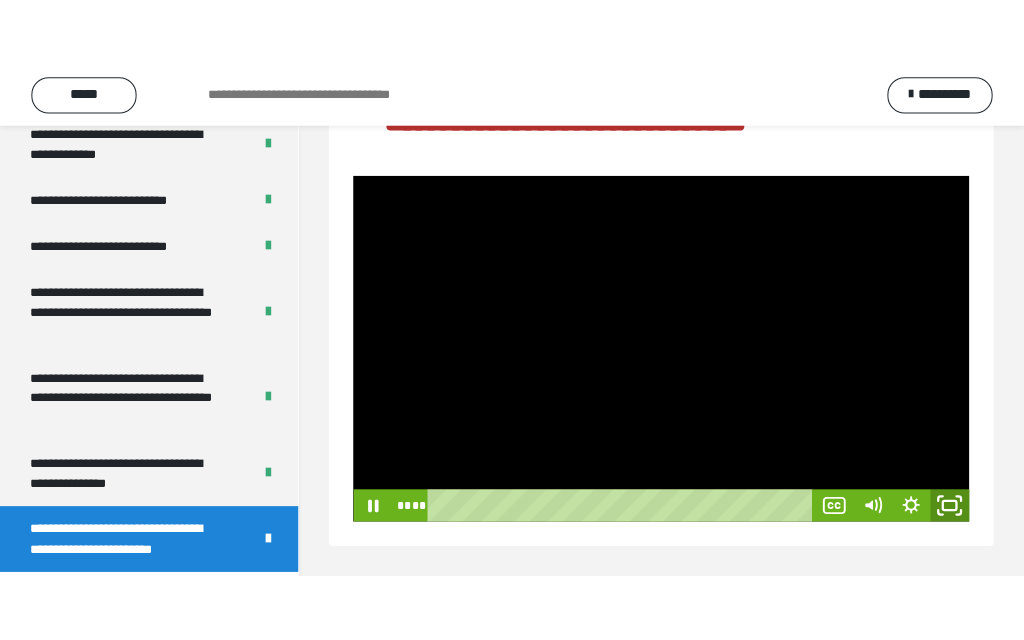 scroll, scrollTop: 72, scrollLeft: 0, axis: vertical 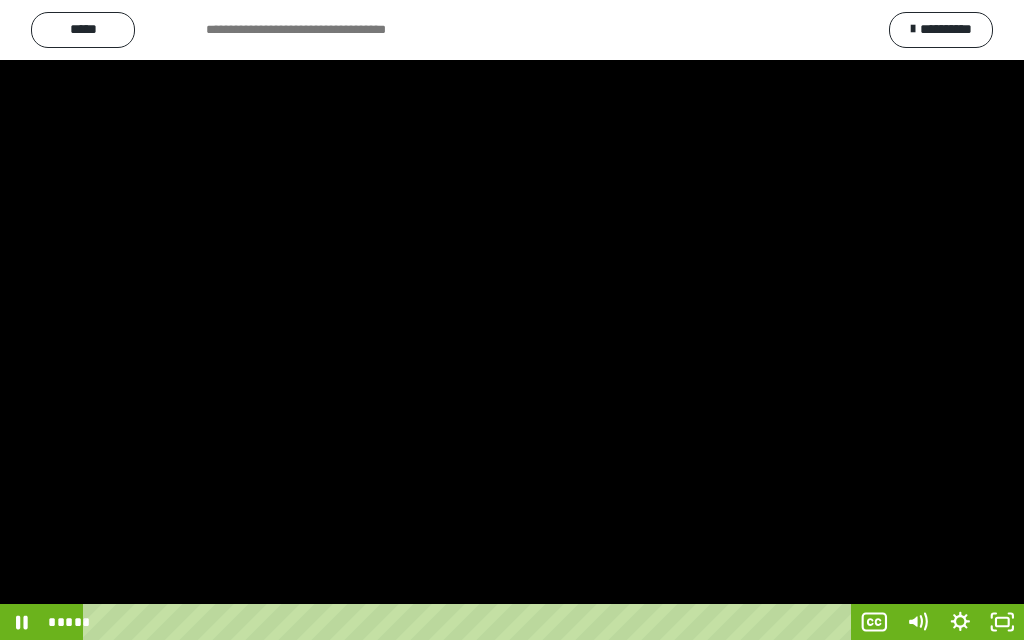 click at bounding box center (512, 320) 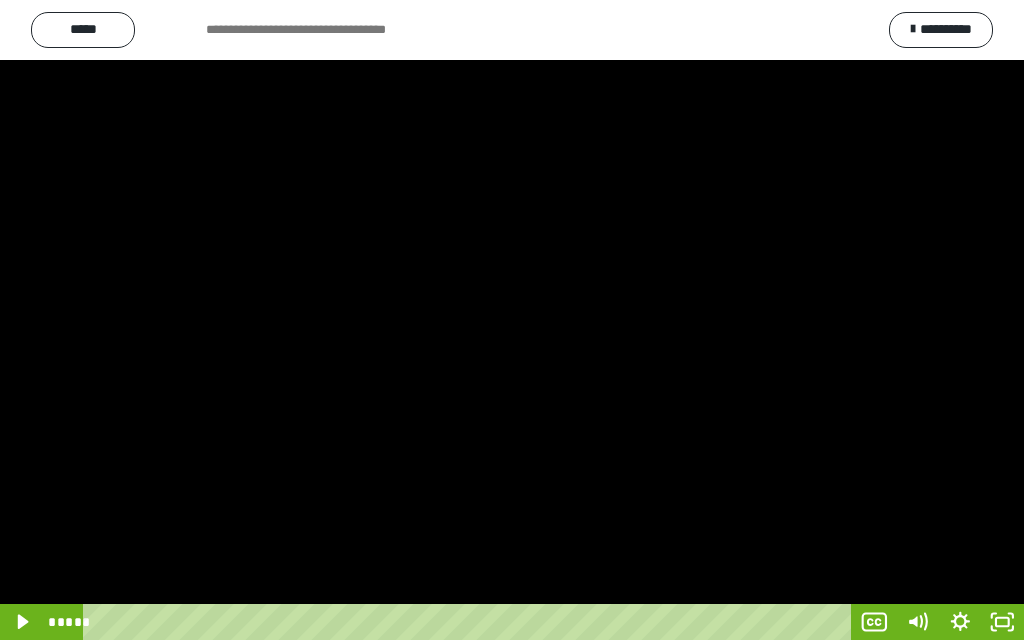 click at bounding box center (512, 320) 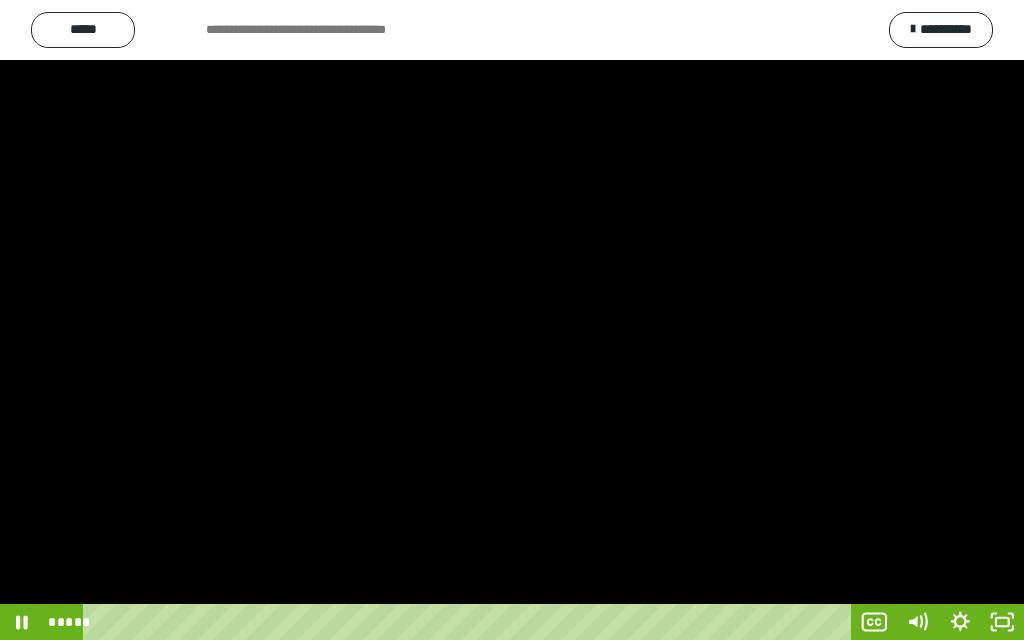 click at bounding box center [512, 320] 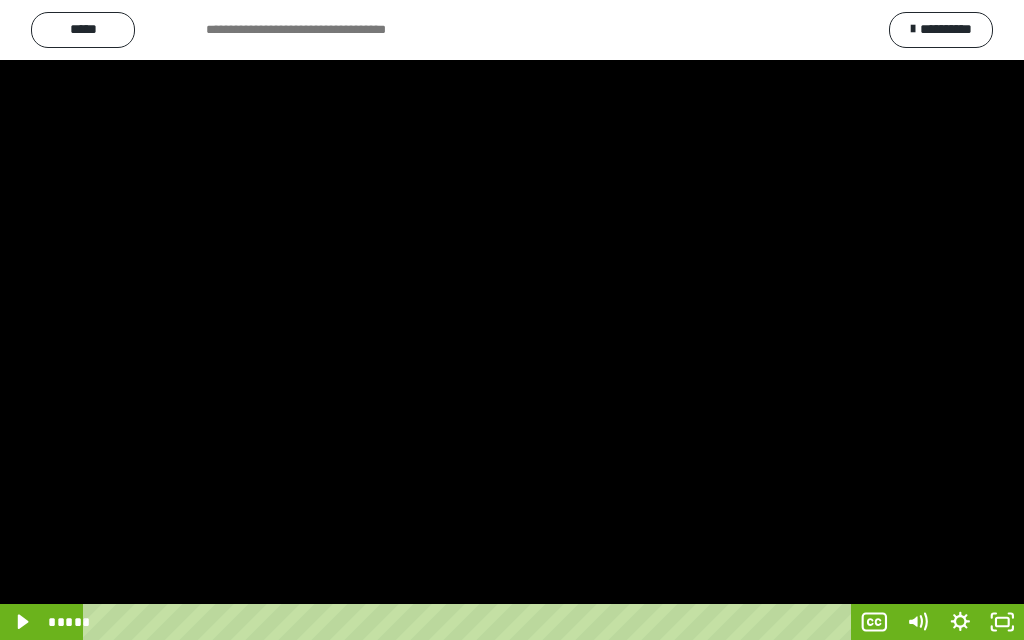 click at bounding box center [512, 320] 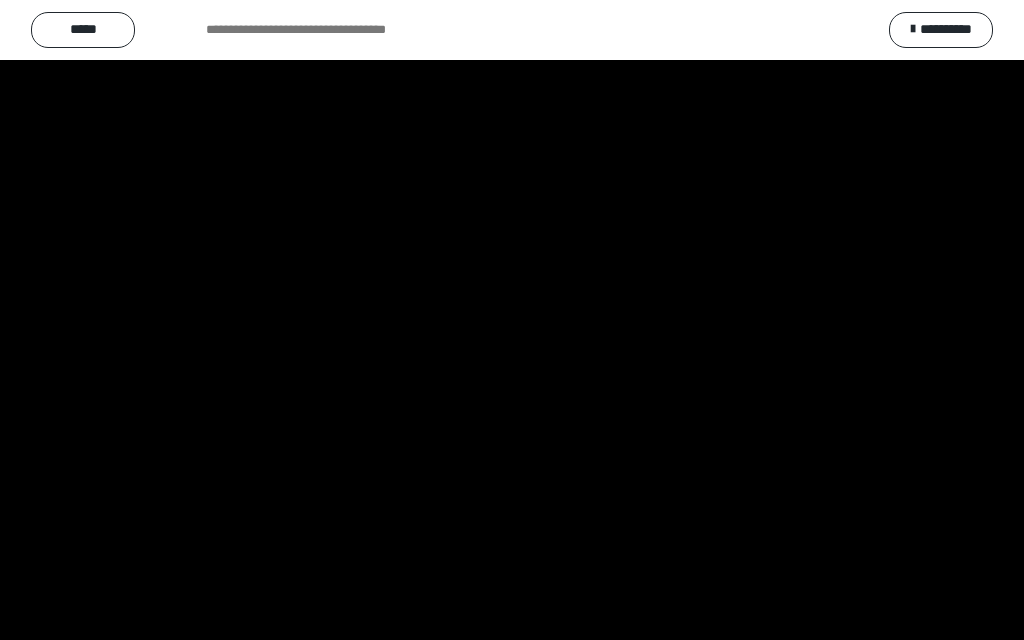 click at bounding box center [512, 320] 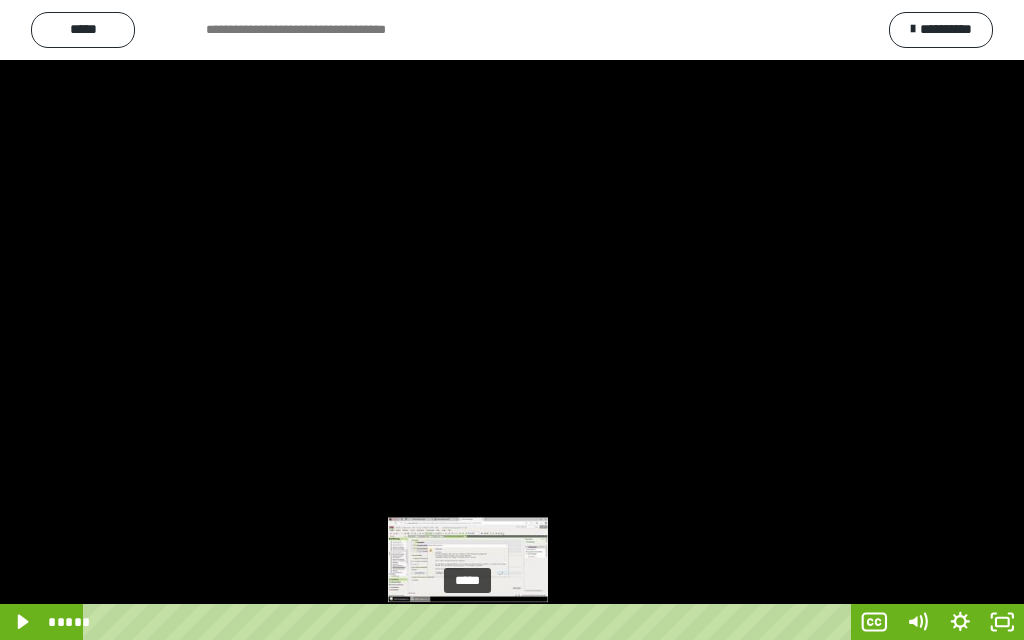 drag, startPoint x: 480, startPoint y: 622, endPoint x: 466, endPoint y: 601, distance: 25.23886 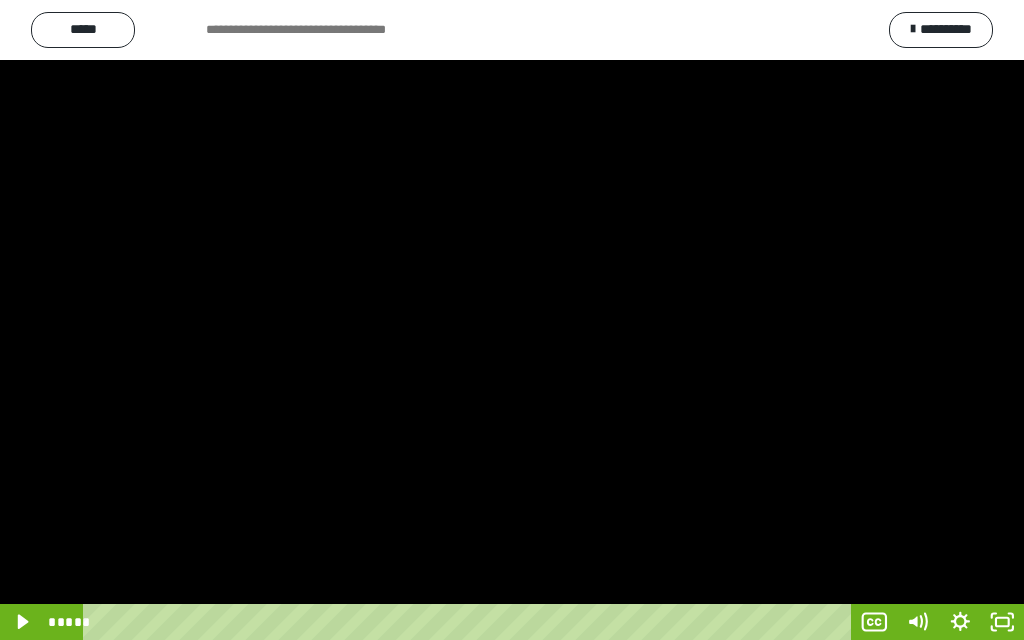 click at bounding box center [512, 320] 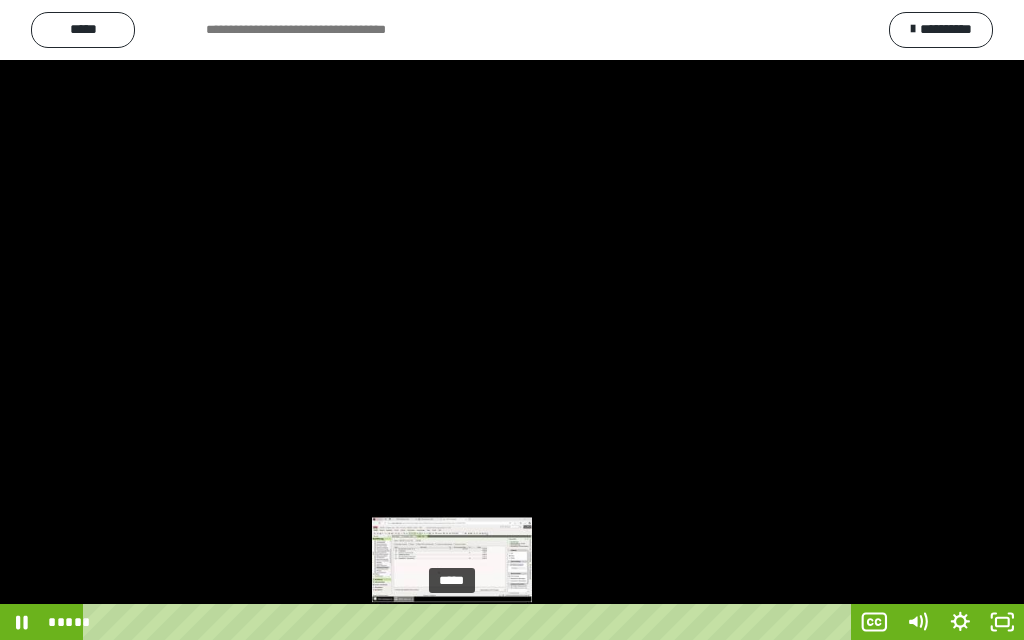 drag, startPoint x: 470, startPoint y: 625, endPoint x: 452, endPoint y: 617, distance: 19.697716 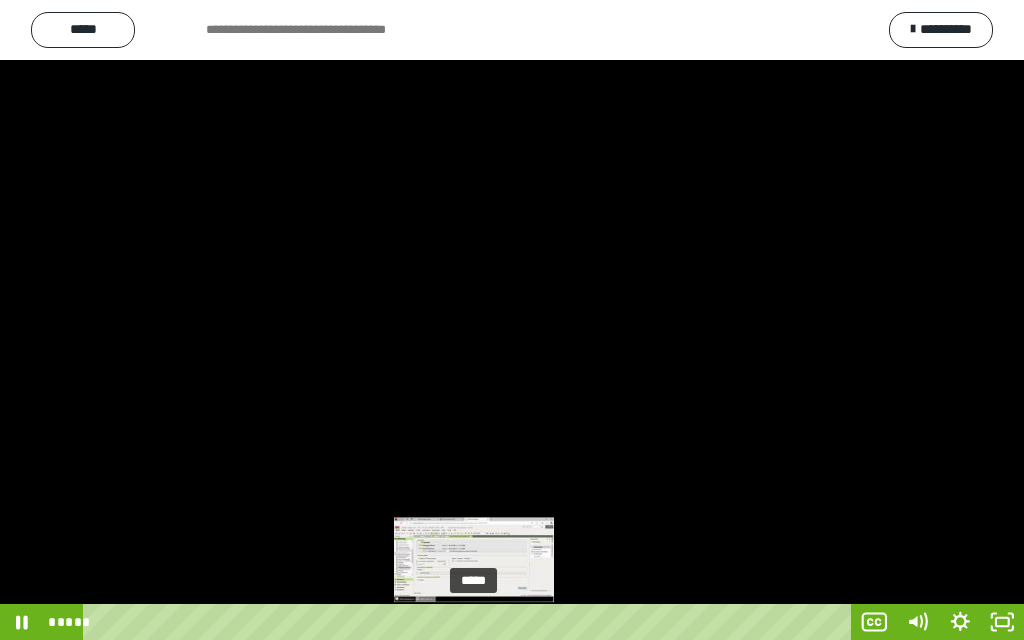 click at bounding box center (474, 622) 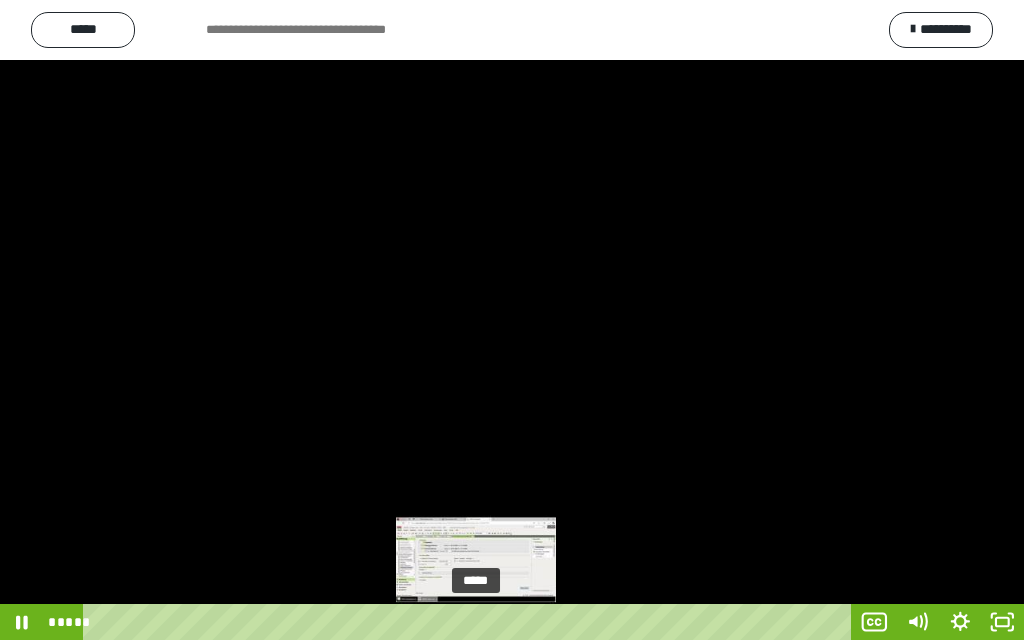 click at bounding box center [476, 622] 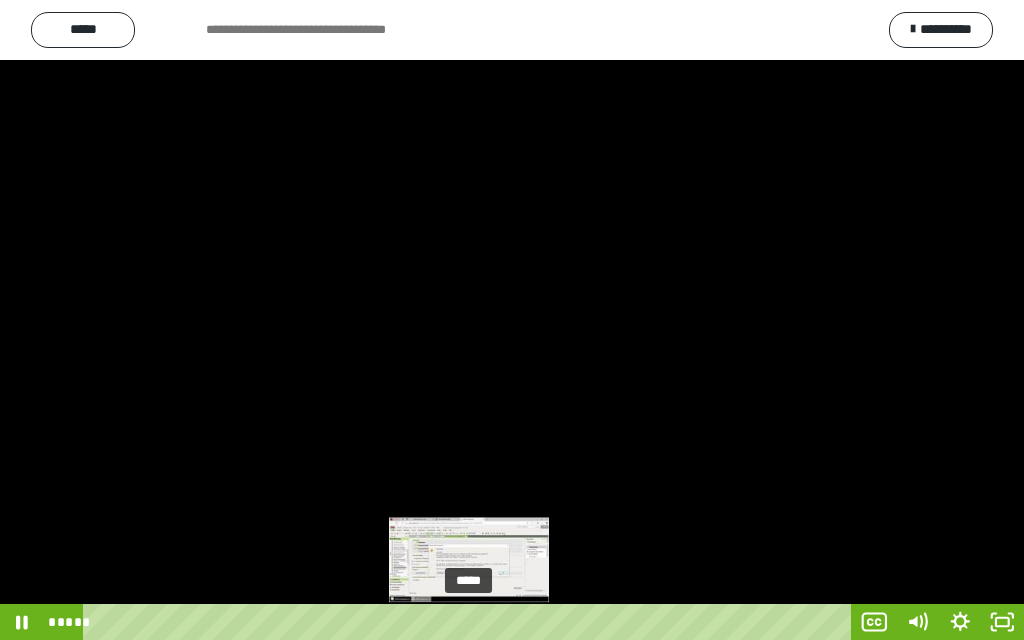 click on "*****" at bounding box center (470, 622) 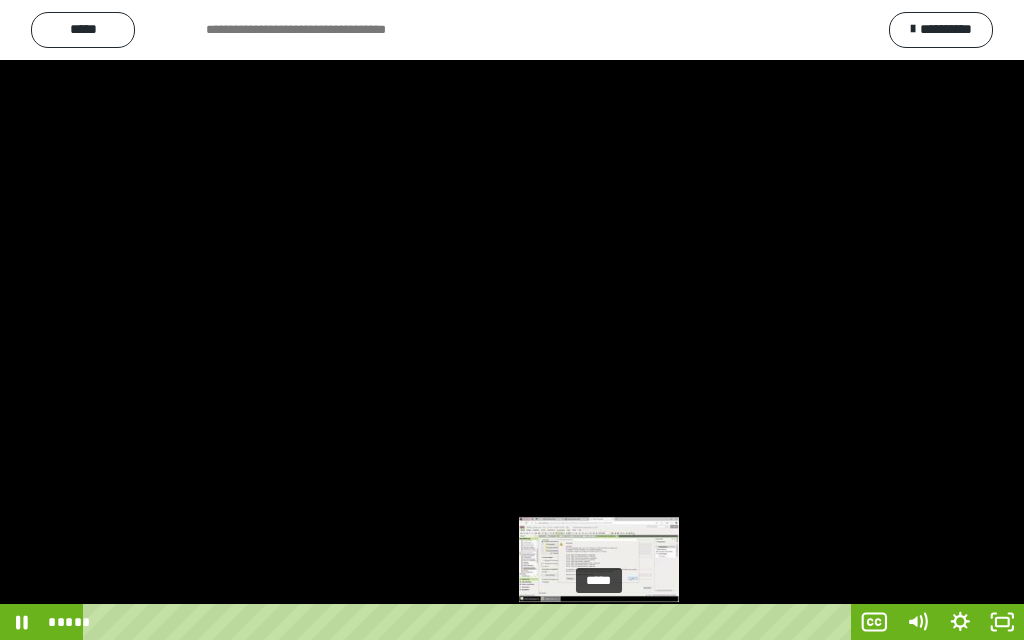 click at bounding box center (599, 622) 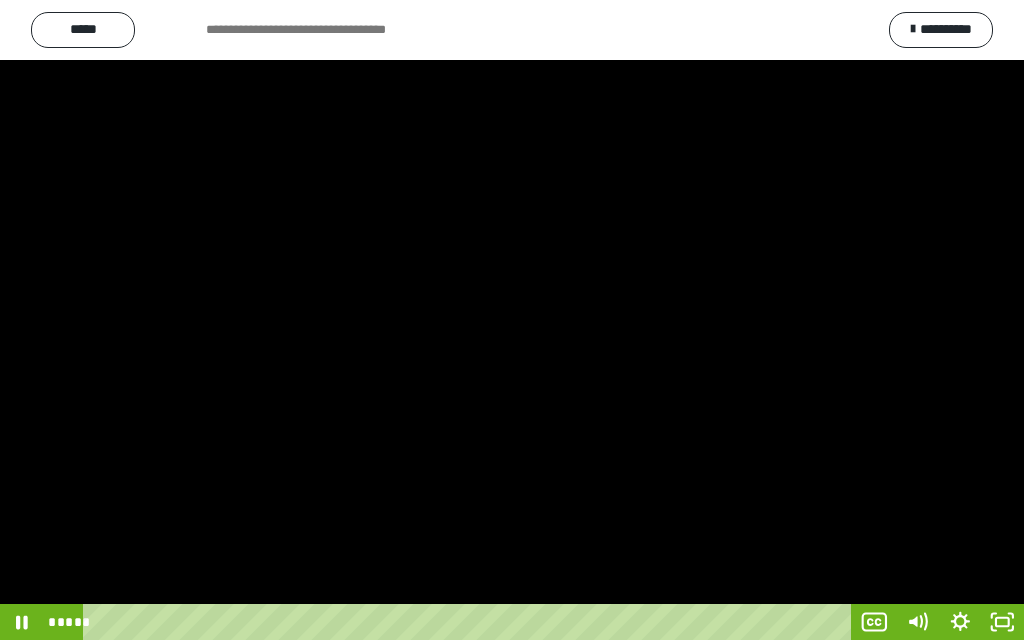 click at bounding box center [512, 320] 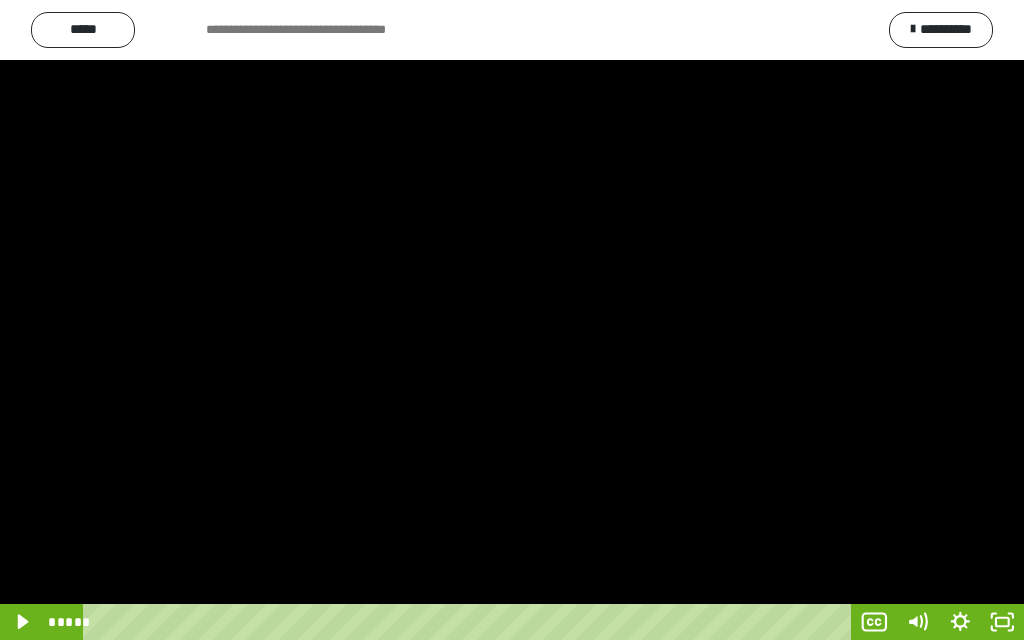 click at bounding box center (512, 320) 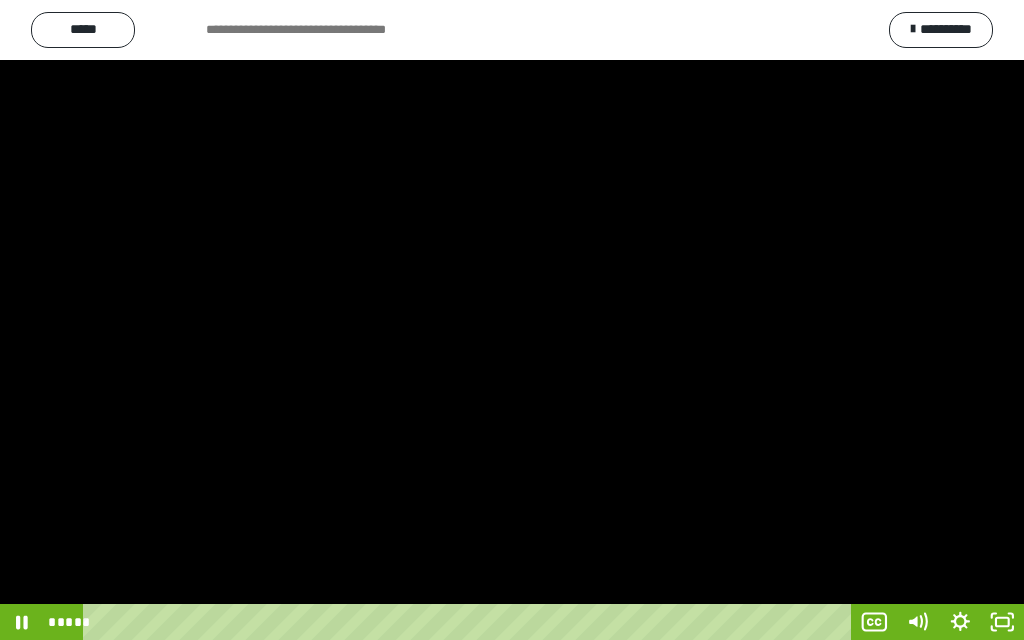 click at bounding box center [512, 320] 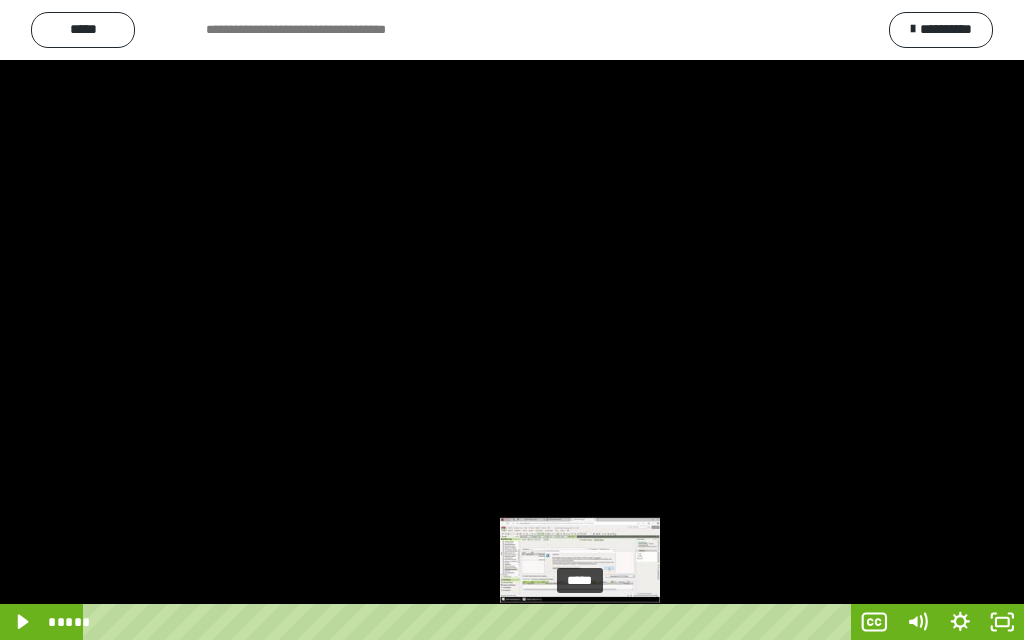 drag, startPoint x: 608, startPoint y: 620, endPoint x: 579, endPoint y: 616, distance: 29.274563 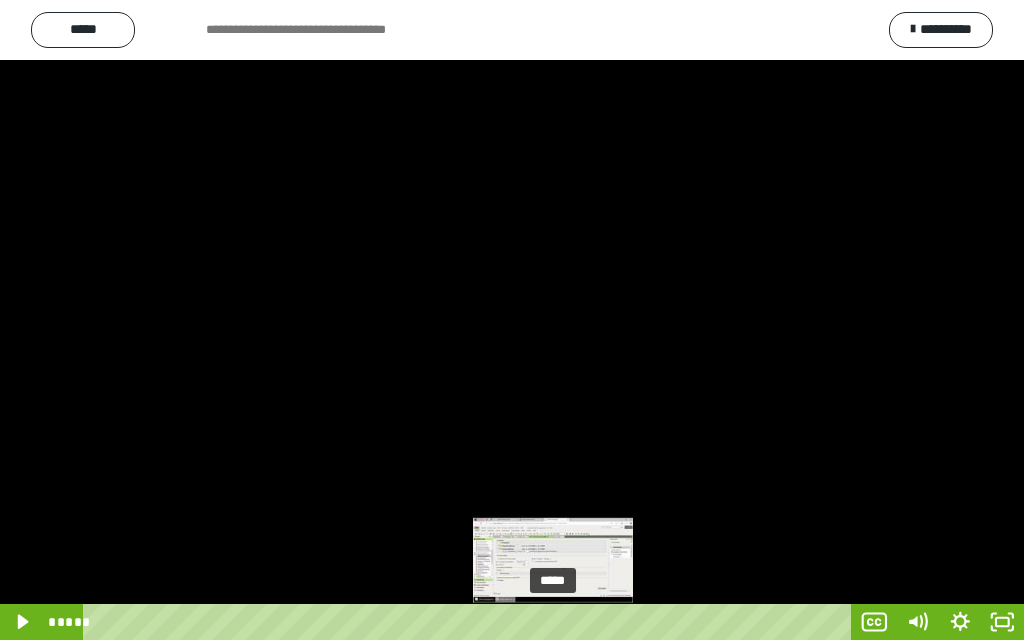 click on "*****" at bounding box center [470, 622] 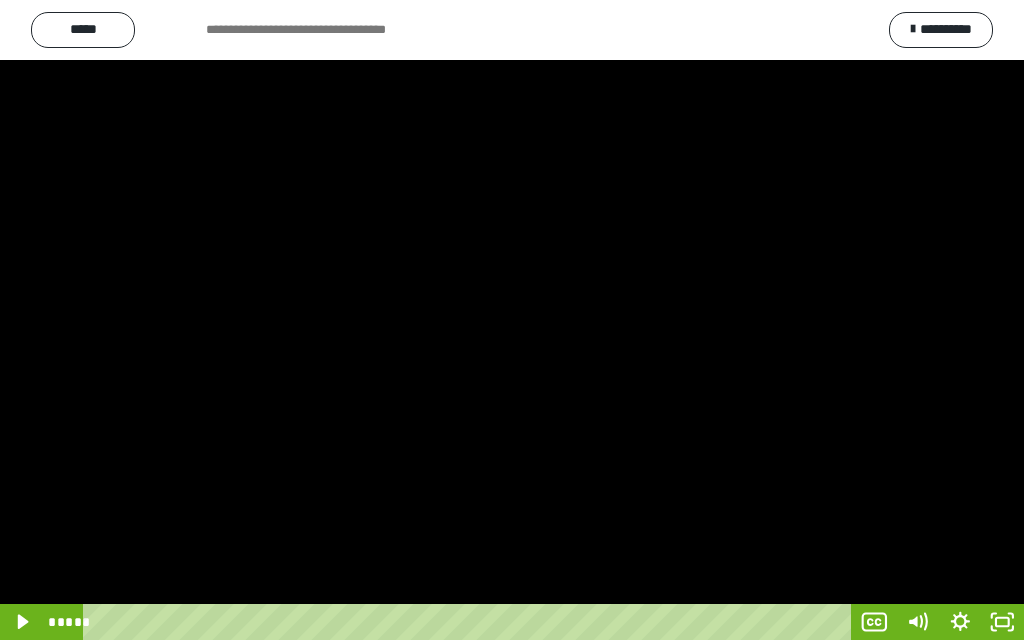 drag, startPoint x: 521, startPoint y: 603, endPoint x: 510, endPoint y: 603, distance: 11 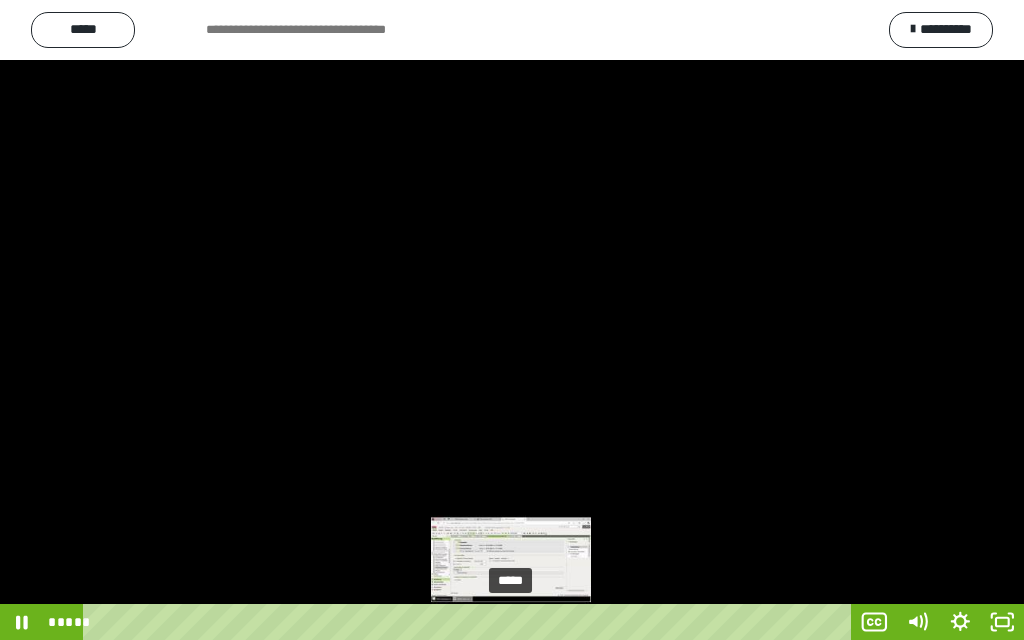 drag, startPoint x: 524, startPoint y: 620, endPoint x: 510, endPoint y: 617, distance: 14.3178215 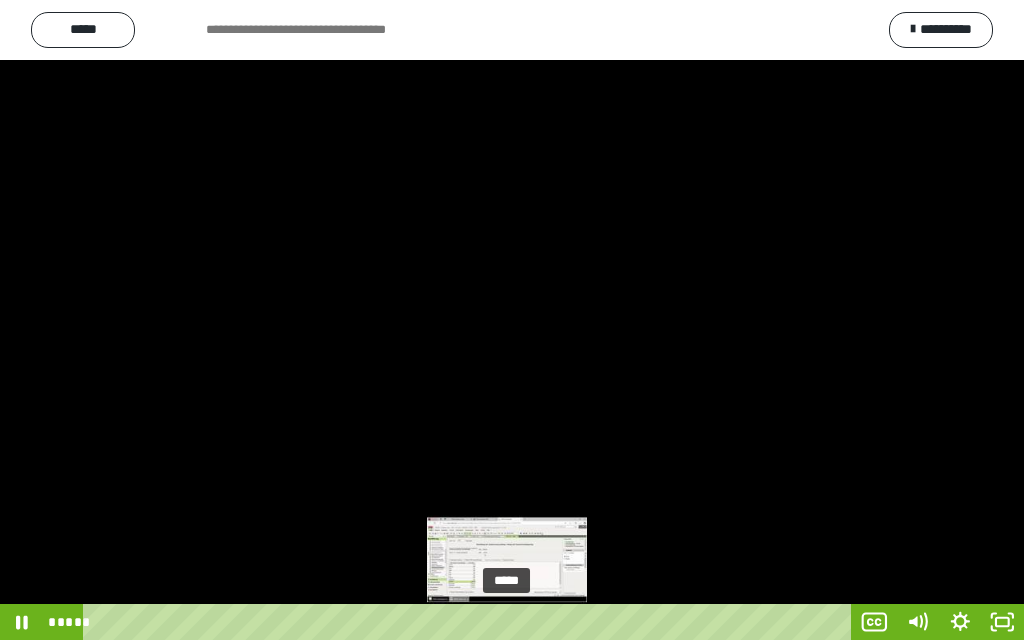 drag, startPoint x: 517, startPoint y: 621, endPoint x: 507, endPoint y: 620, distance: 10.049875 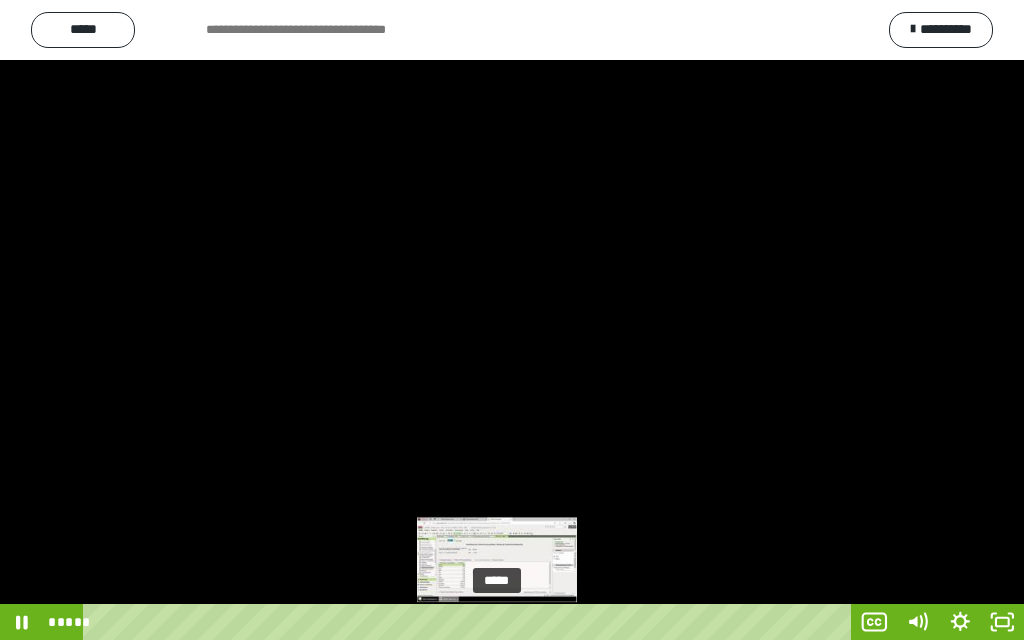 click at bounding box center (497, 622) 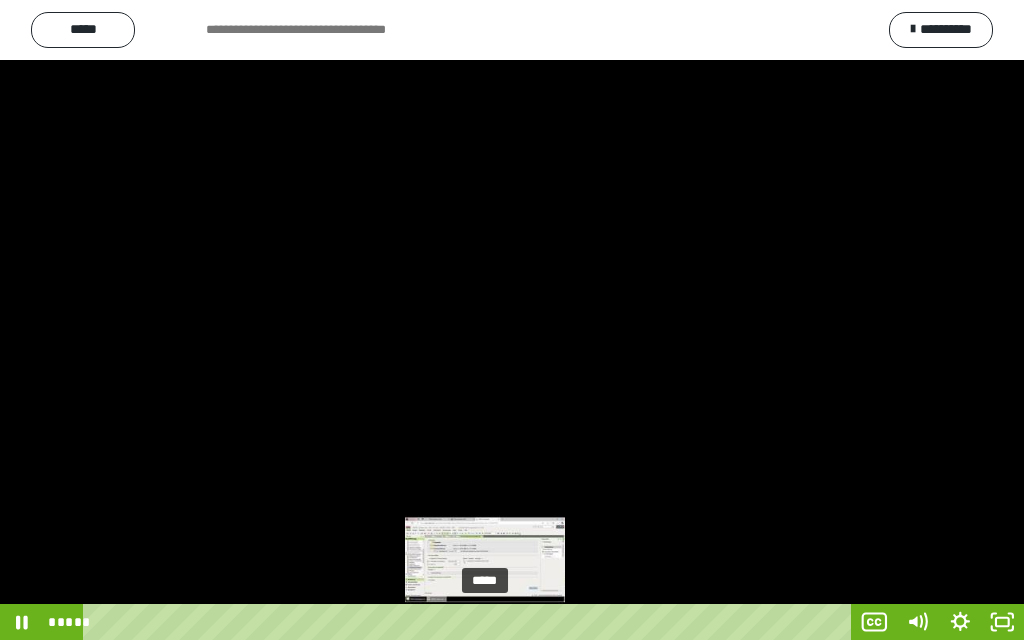 click on "*****" at bounding box center (470, 622) 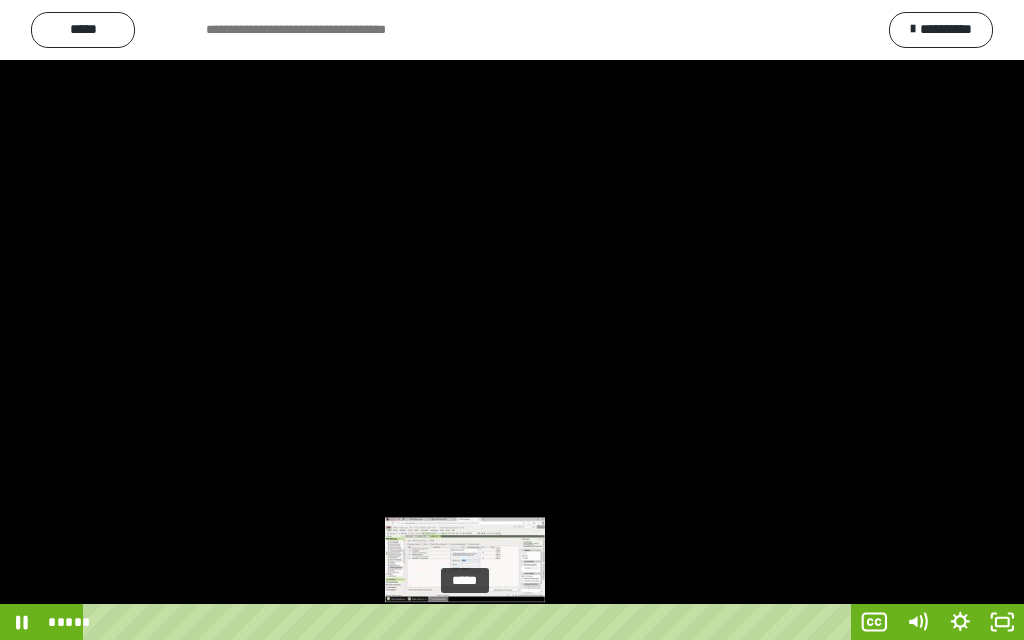 click at bounding box center [465, 622] 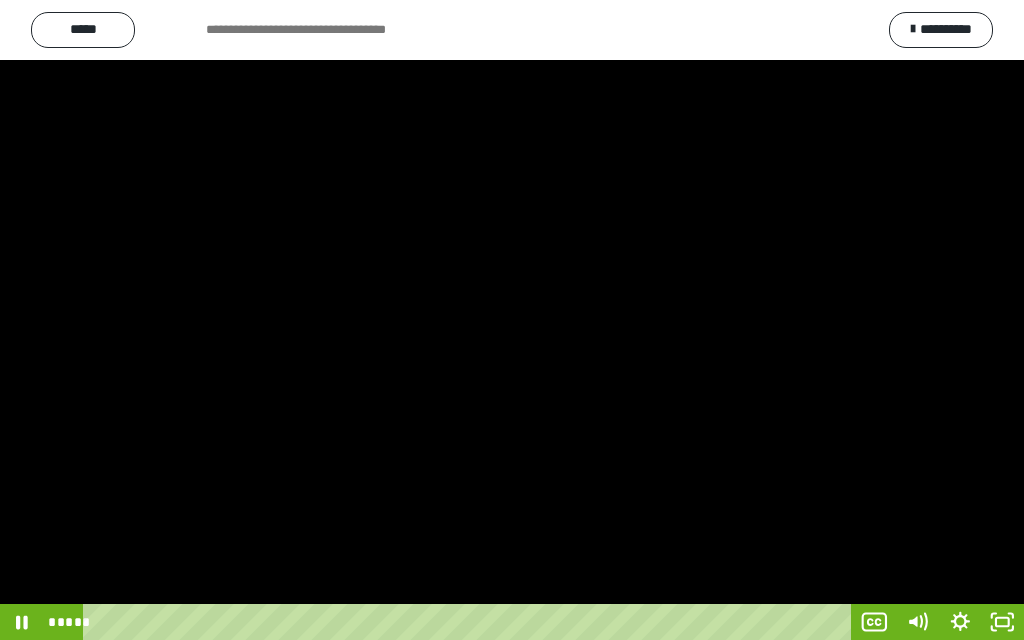 click at bounding box center (512, 320) 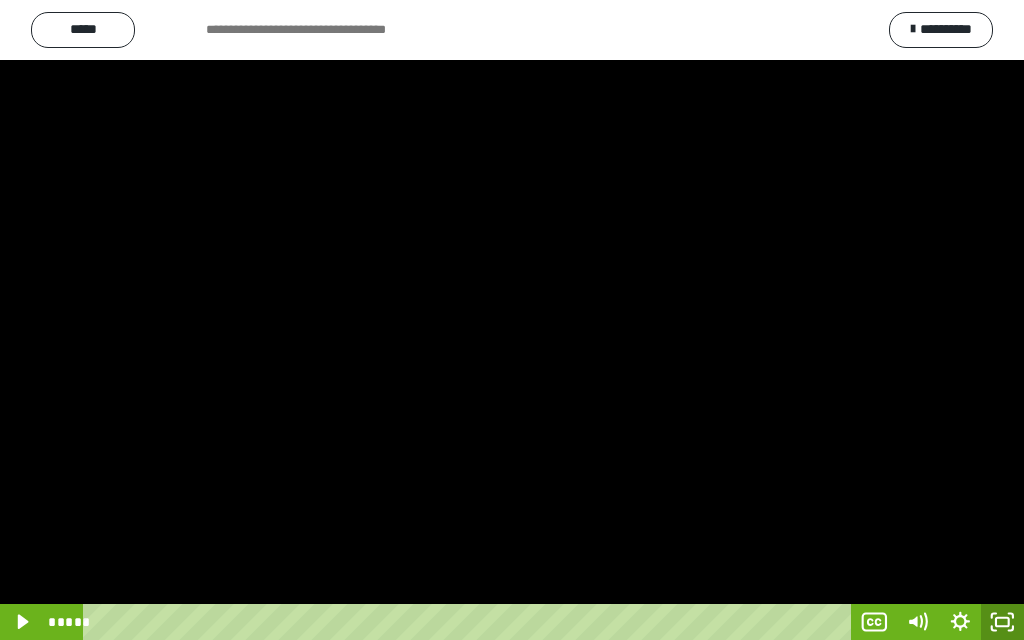 click 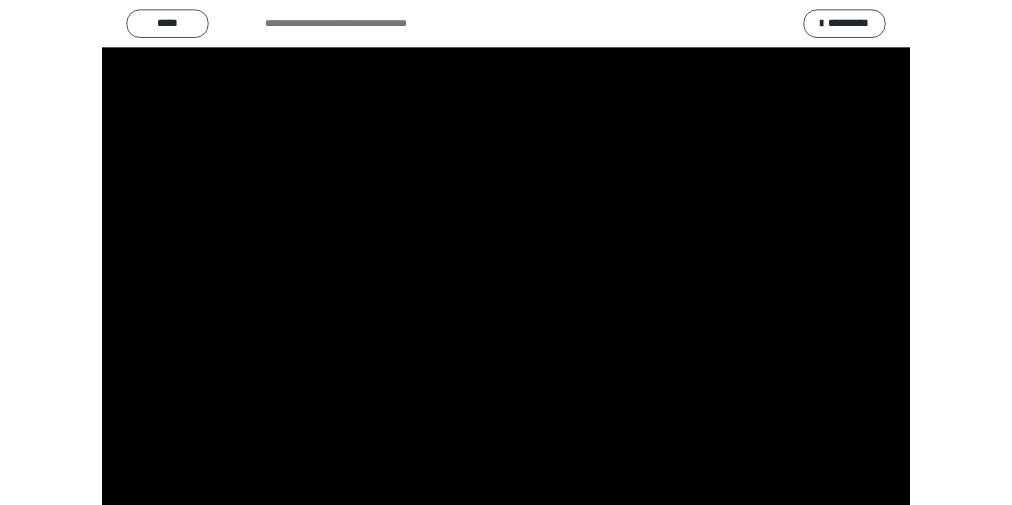scroll, scrollTop: 4105, scrollLeft: 0, axis: vertical 